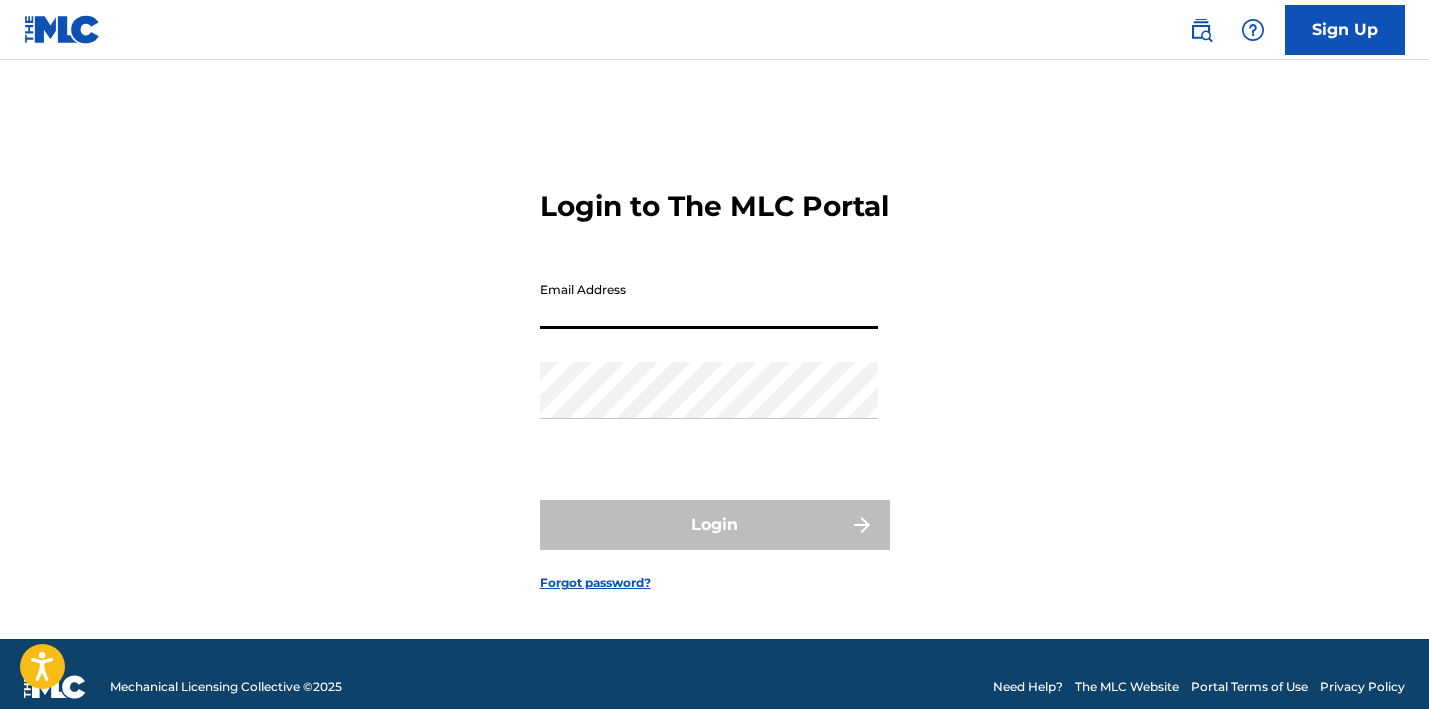 scroll, scrollTop: 0, scrollLeft: 0, axis: both 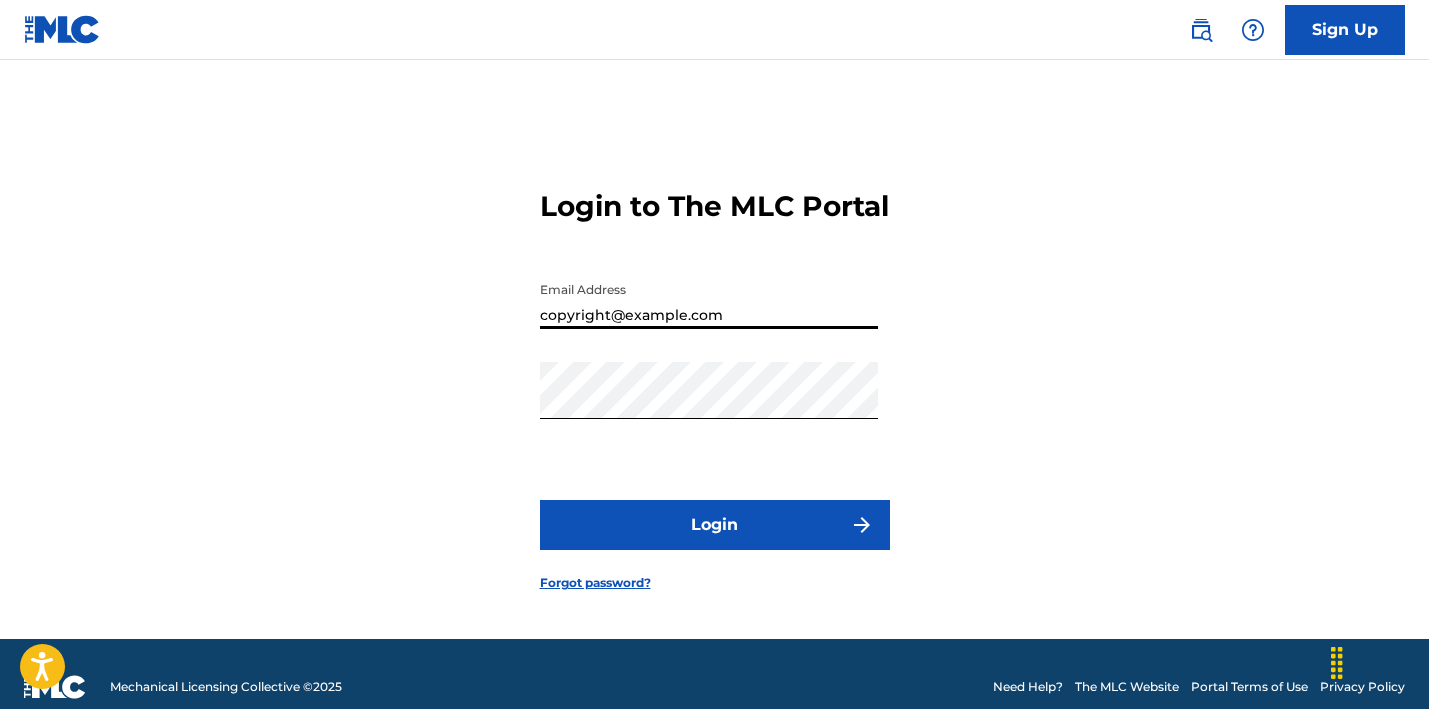 type on "copyright@example.com" 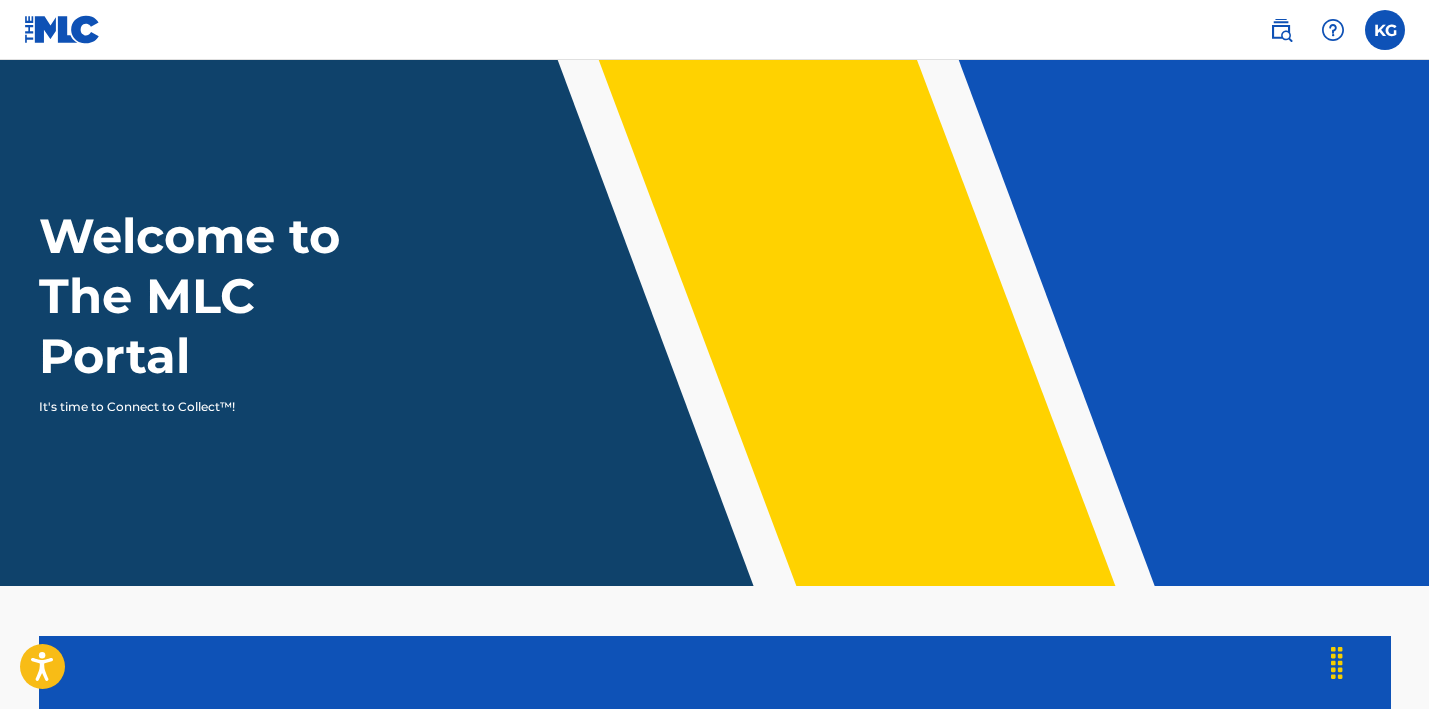 scroll, scrollTop: 0, scrollLeft: 0, axis: both 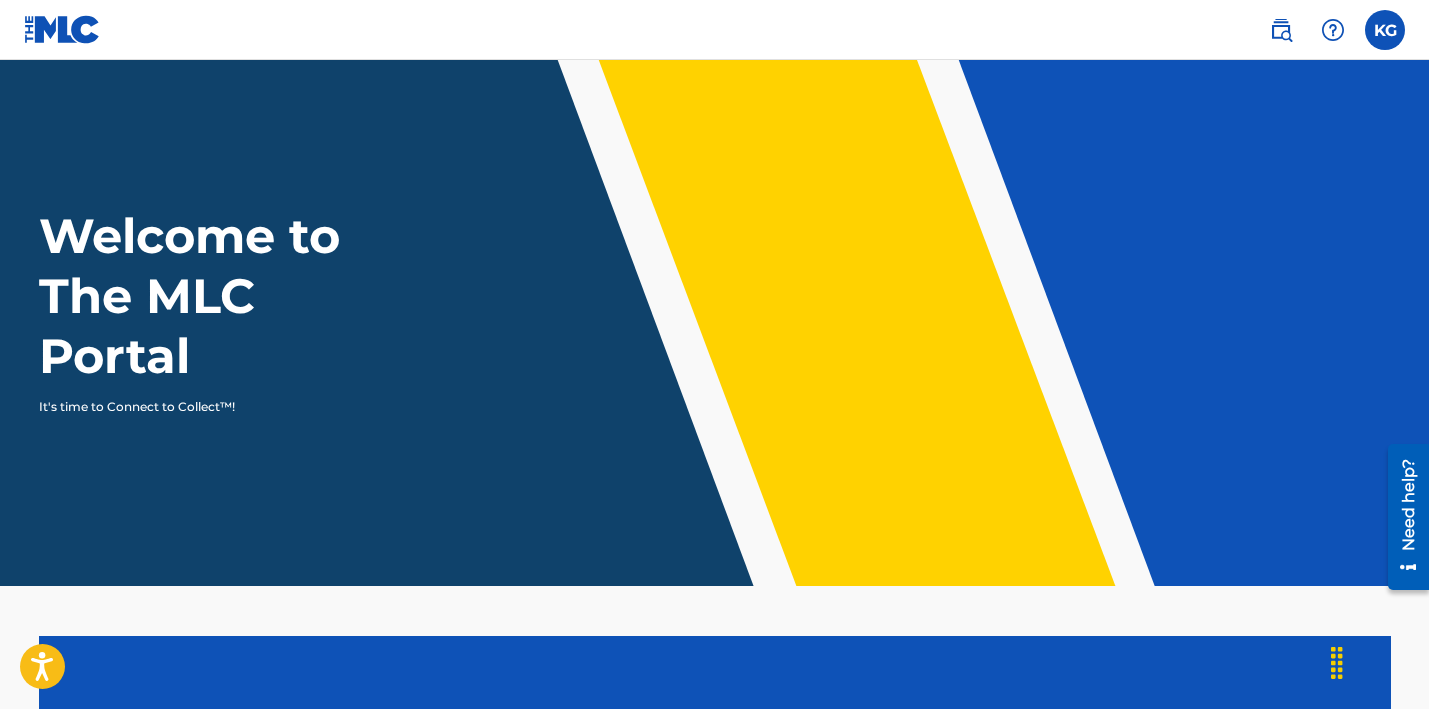 click at bounding box center [1385, 30] 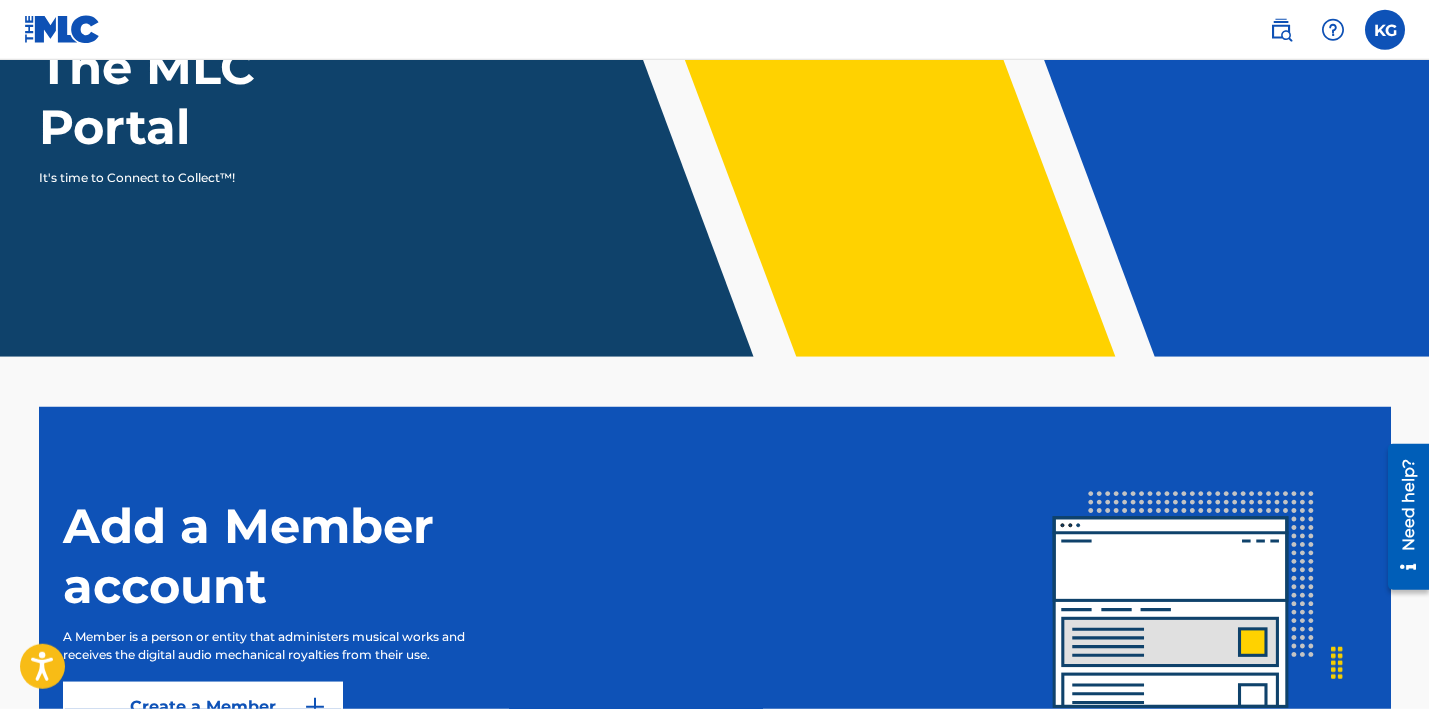 scroll, scrollTop: 0, scrollLeft: 0, axis: both 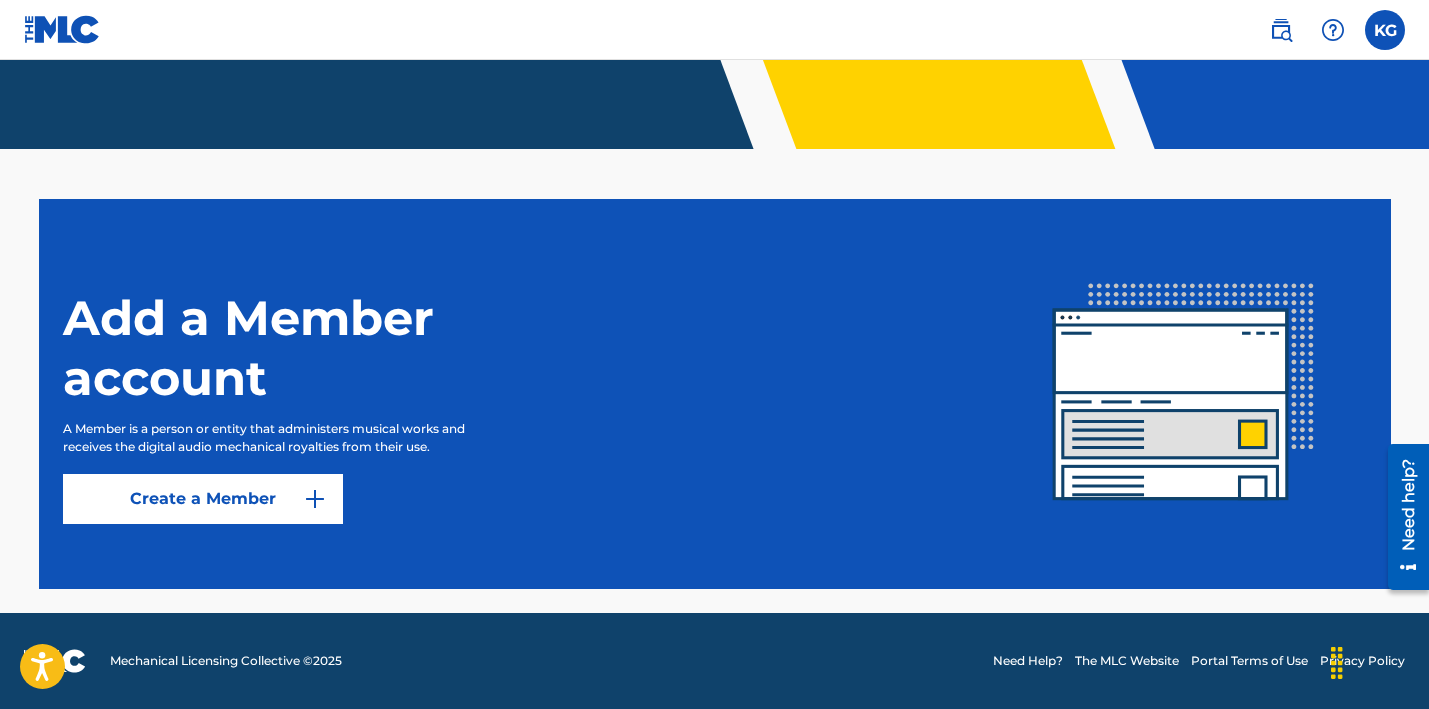 click on "Create a Member" at bounding box center (203, 499) 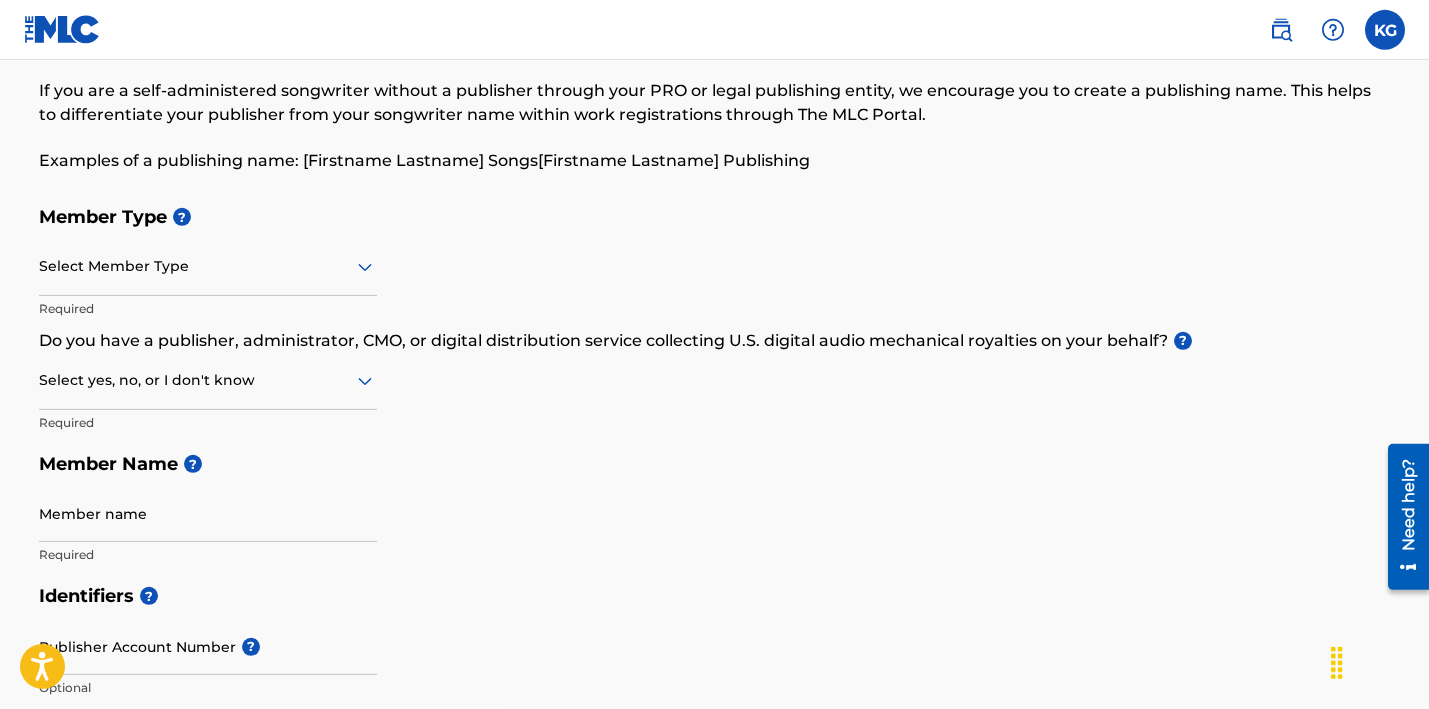 scroll, scrollTop: 128, scrollLeft: 0, axis: vertical 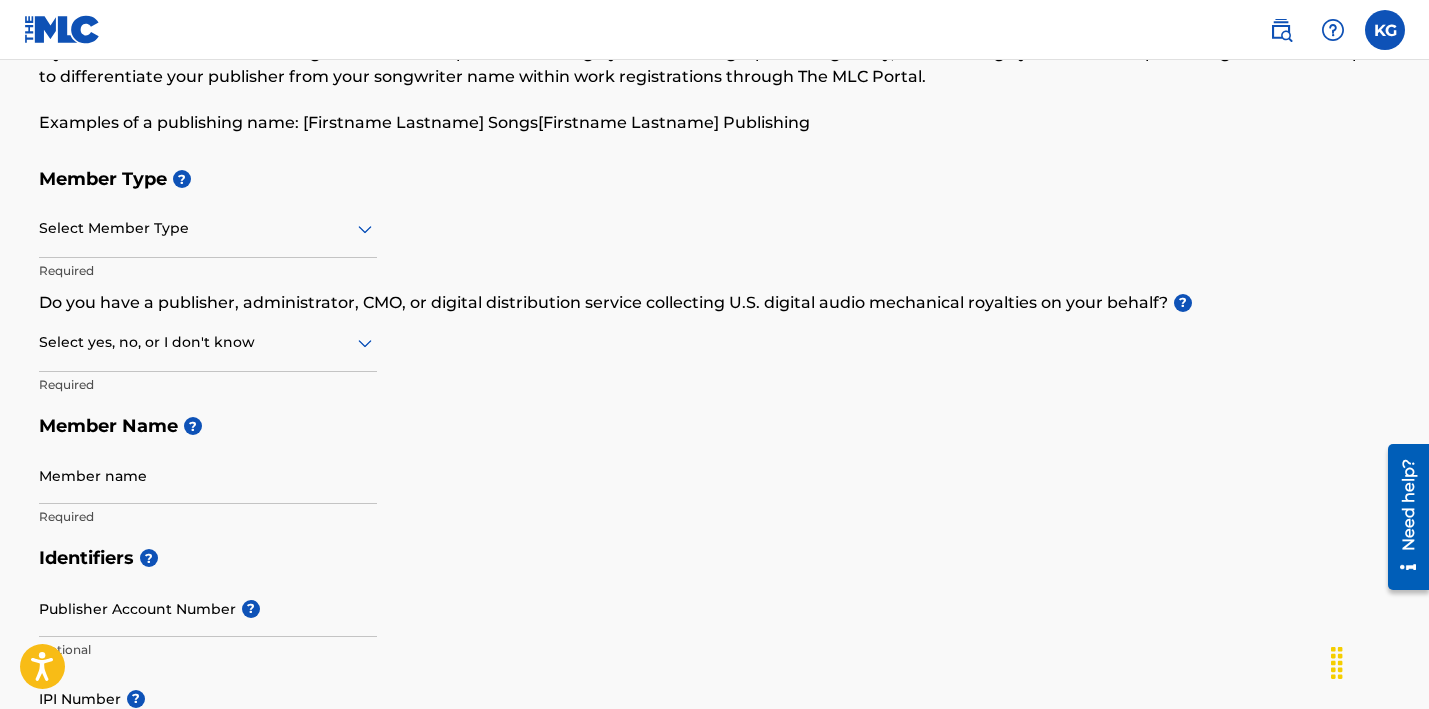 click at bounding box center (208, 228) 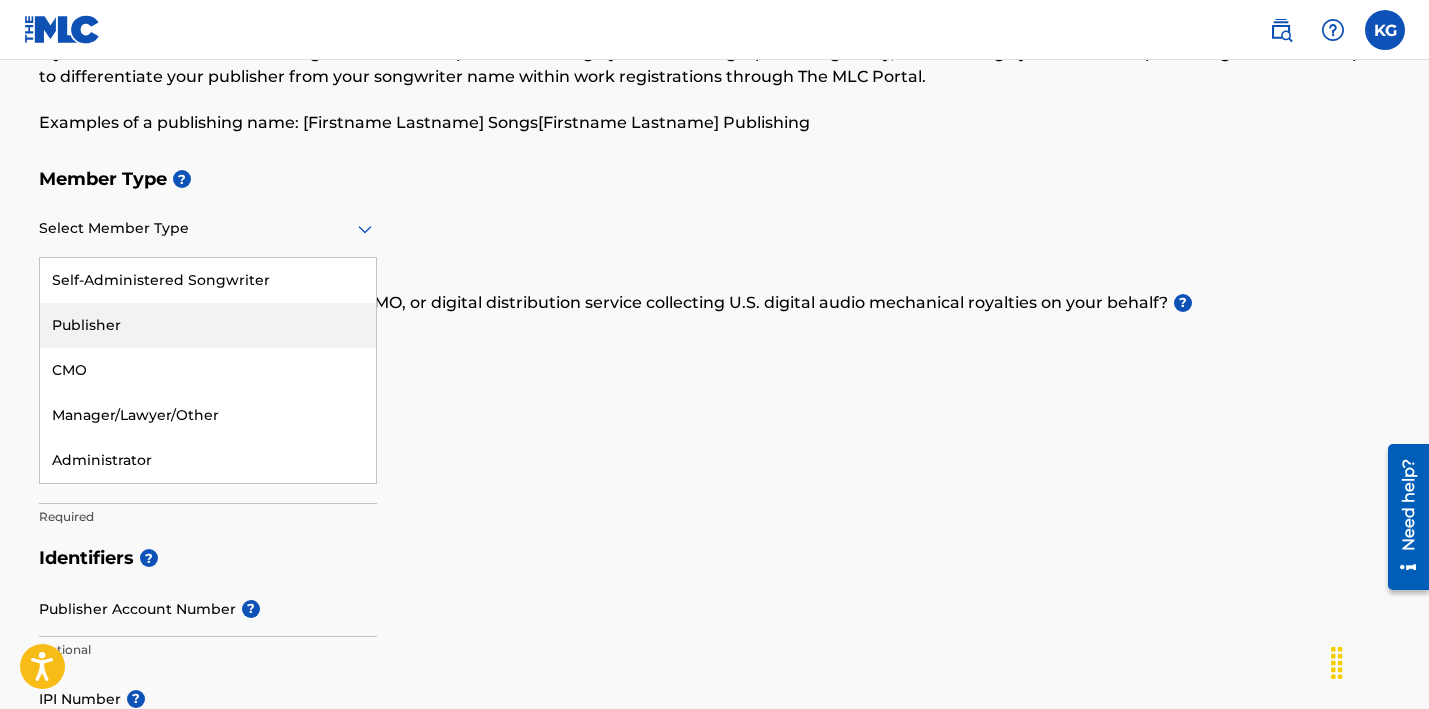 click on "Publisher" at bounding box center (208, 325) 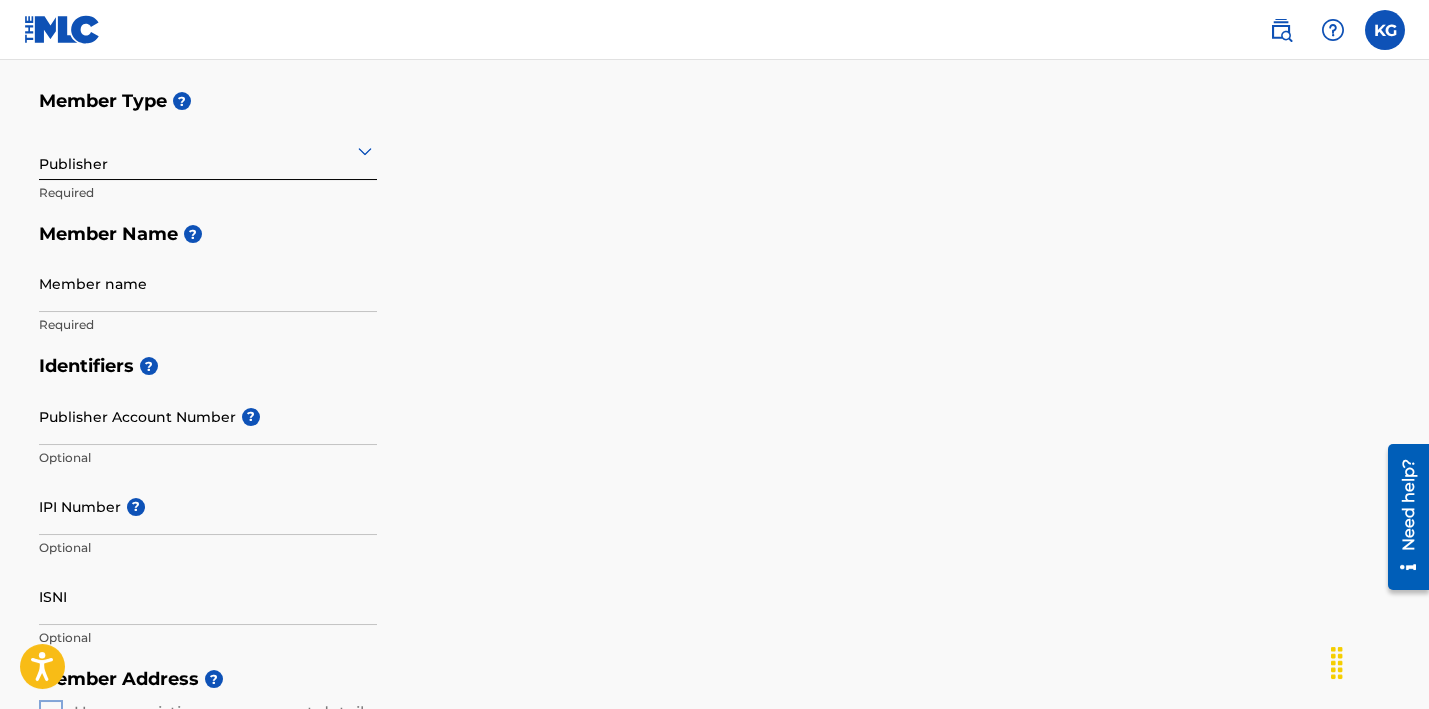 scroll, scrollTop: 224, scrollLeft: 0, axis: vertical 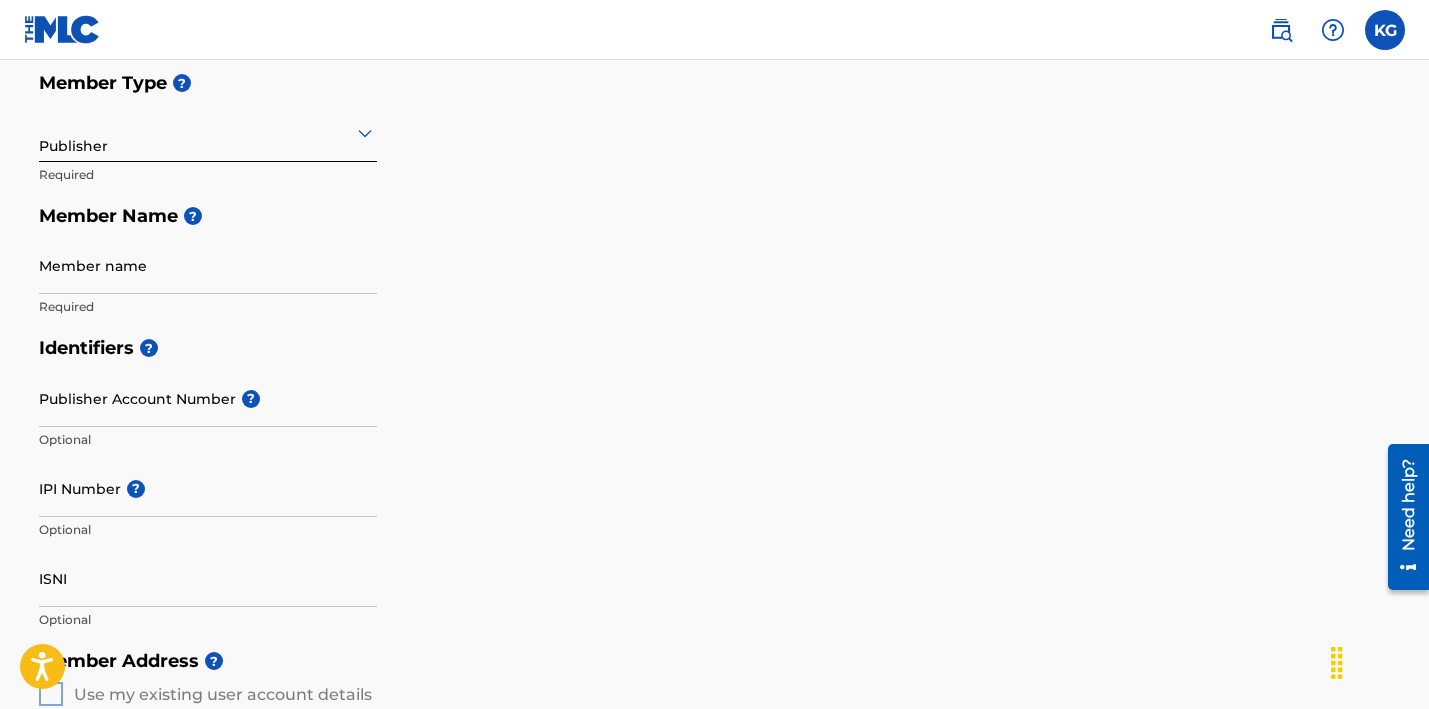 click on "Member name" at bounding box center [208, 265] 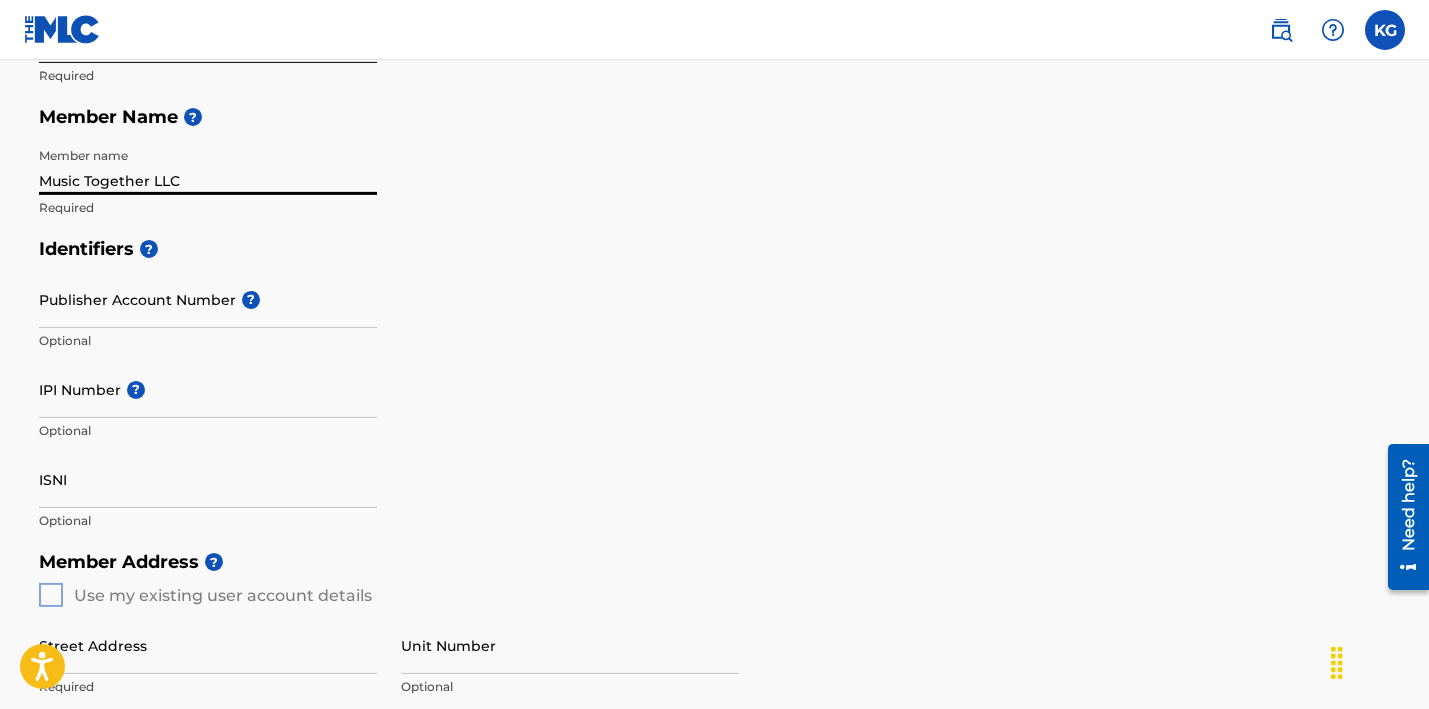 scroll, scrollTop: 320, scrollLeft: 0, axis: vertical 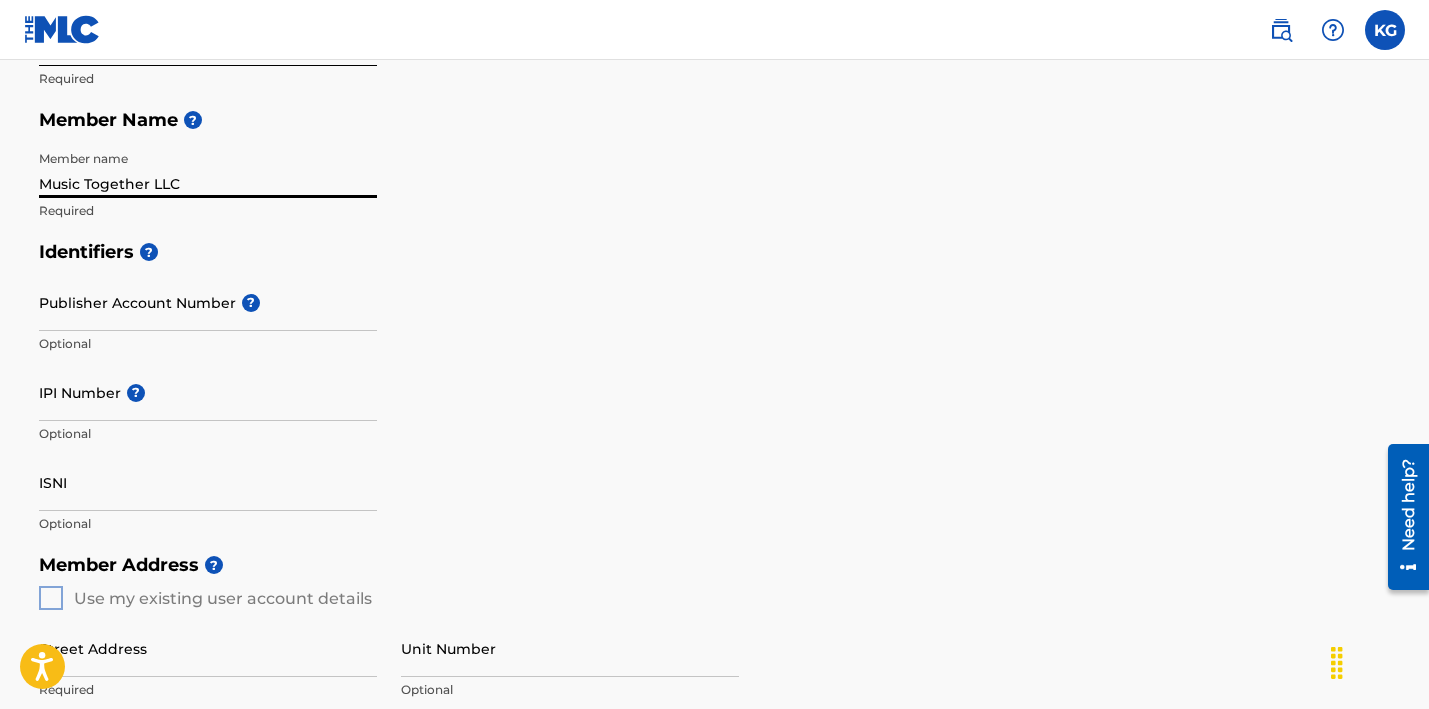 type on "Music Together LLC" 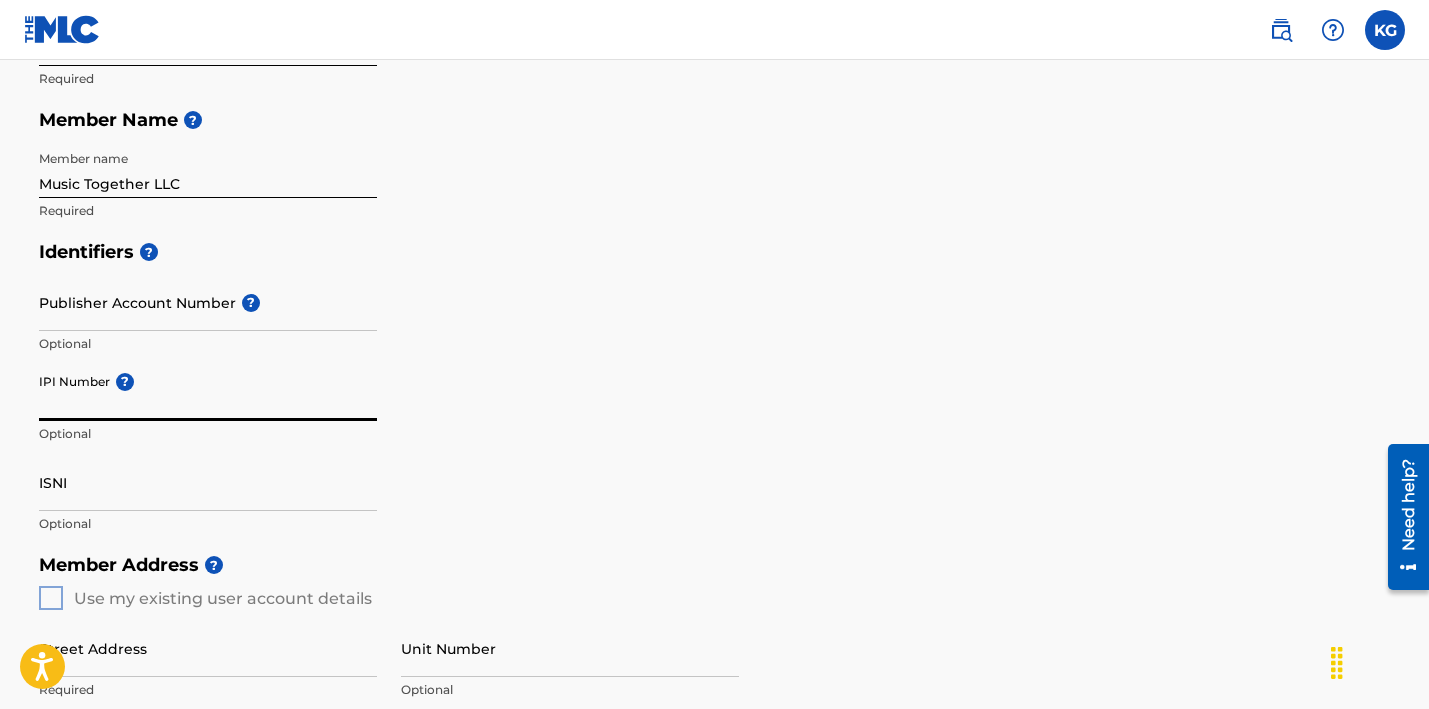 paste on "[NUMBER]" 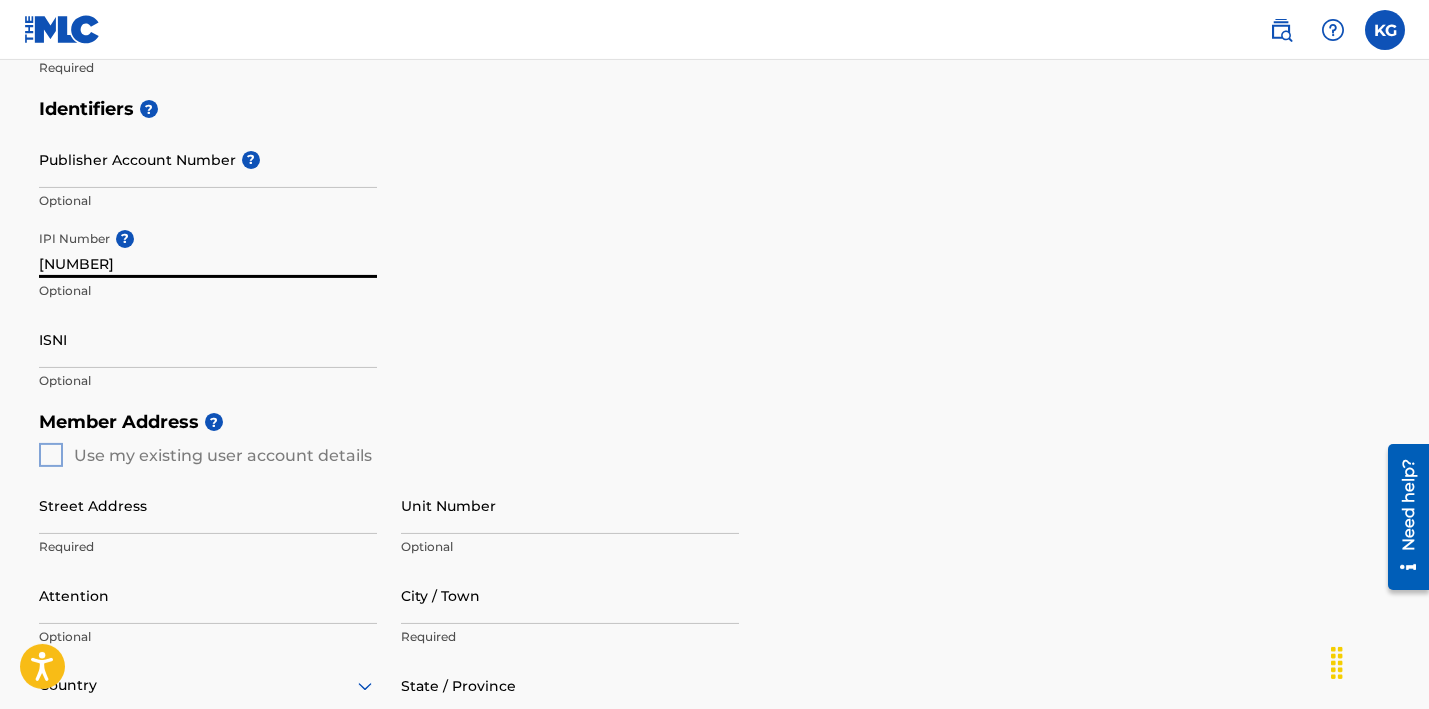scroll, scrollTop: 464, scrollLeft: 0, axis: vertical 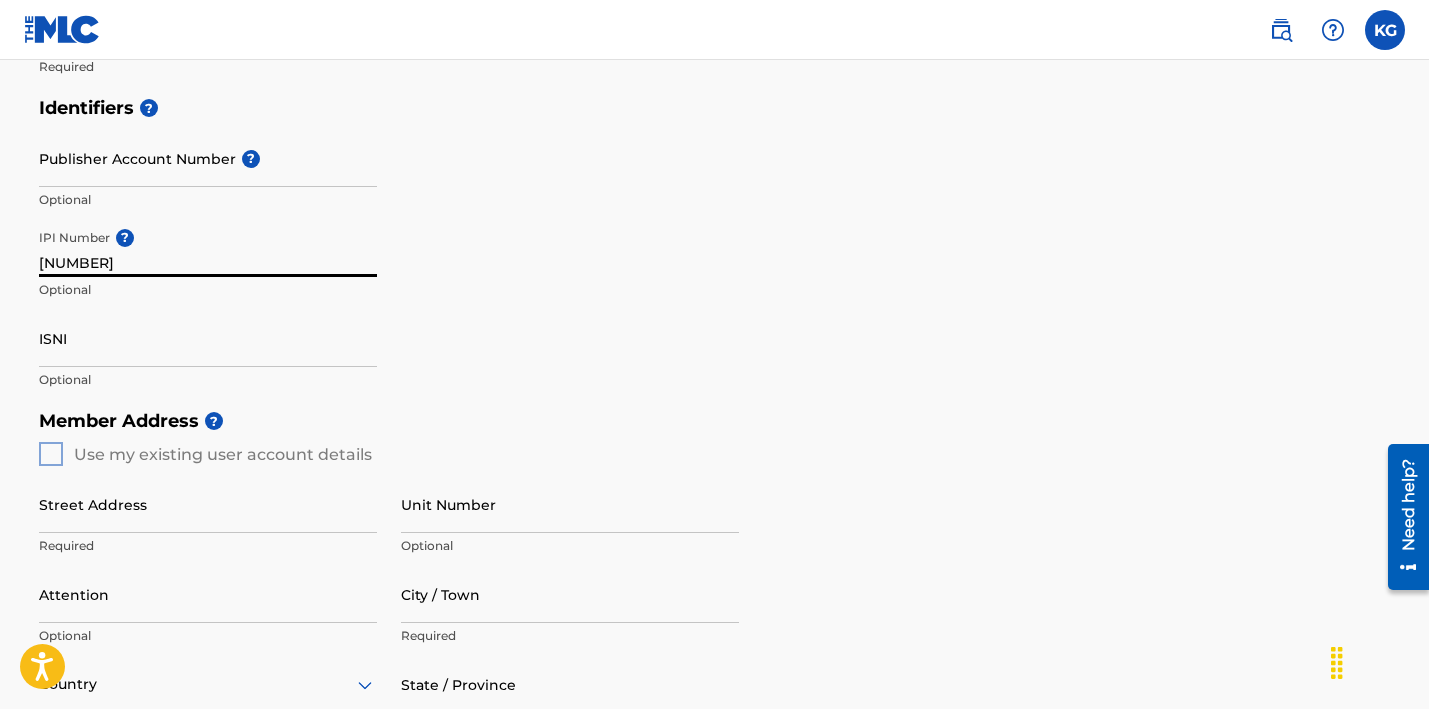 type on "[NUMBER]" 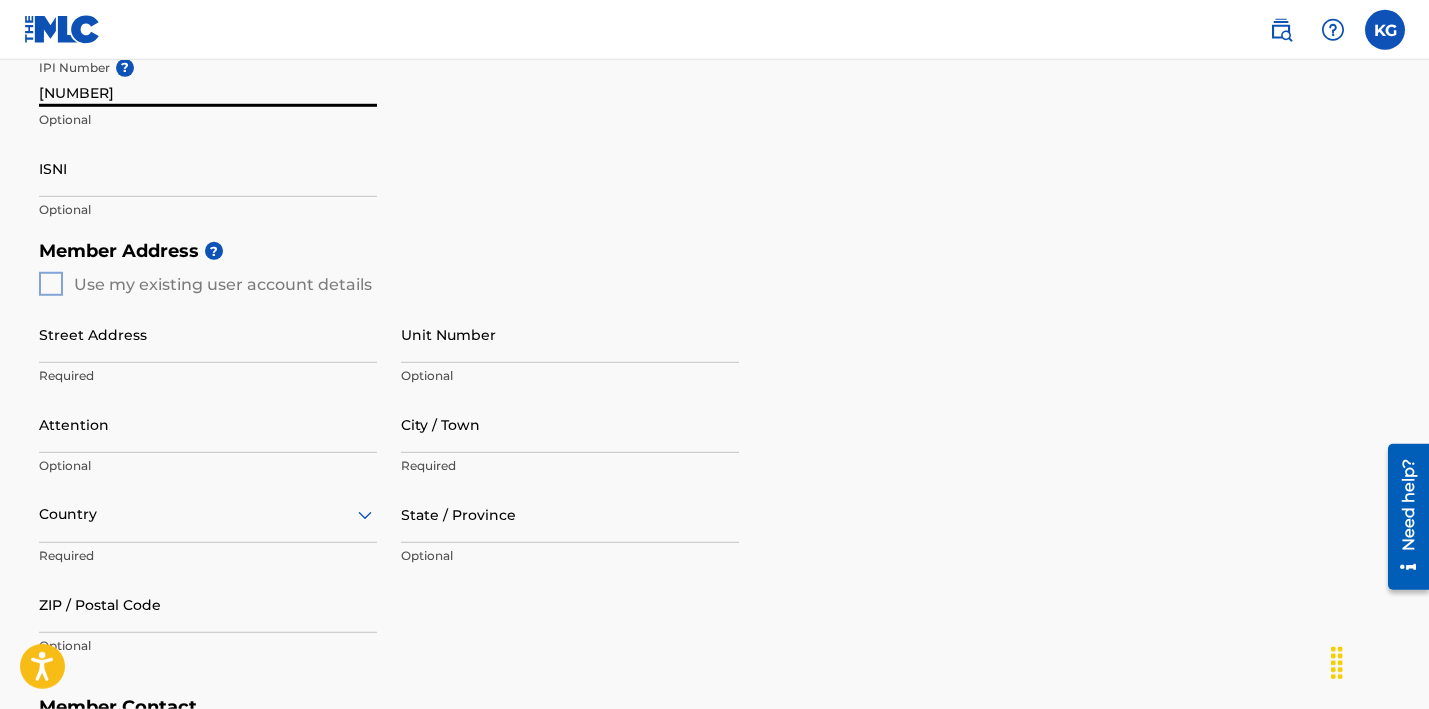 scroll, scrollTop: 656, scrollLeft: 0, axis: vertical 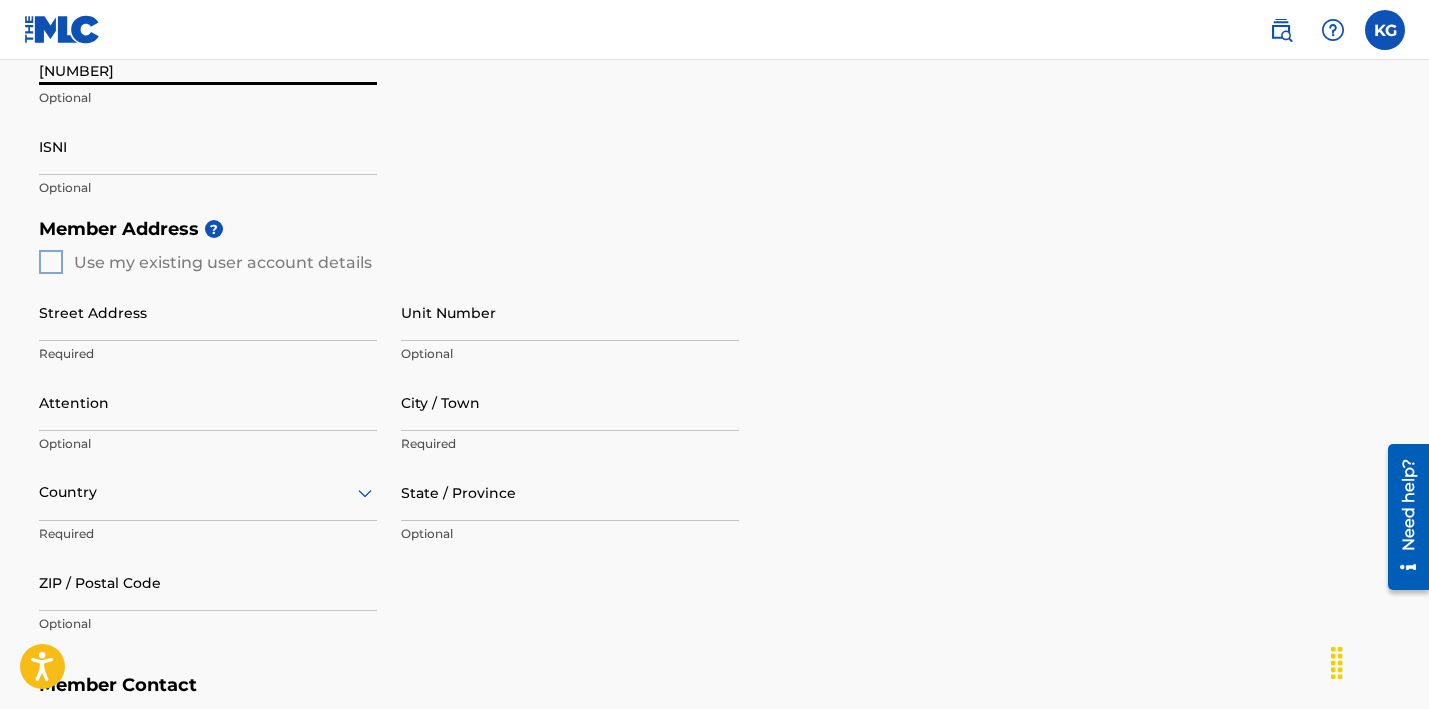 click on "Street Address" at bounding box center [208, 312] 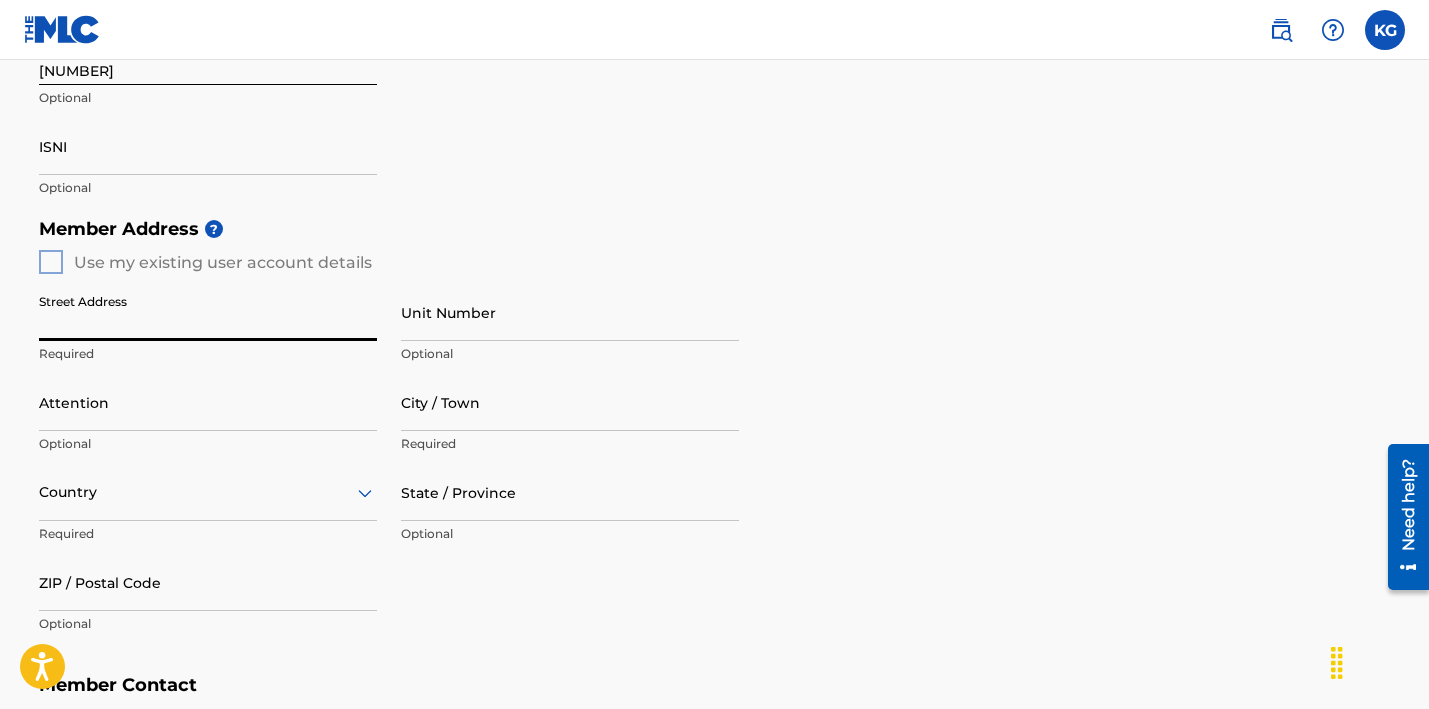 paste on "[NUMBER] [STREET] [CITY]" 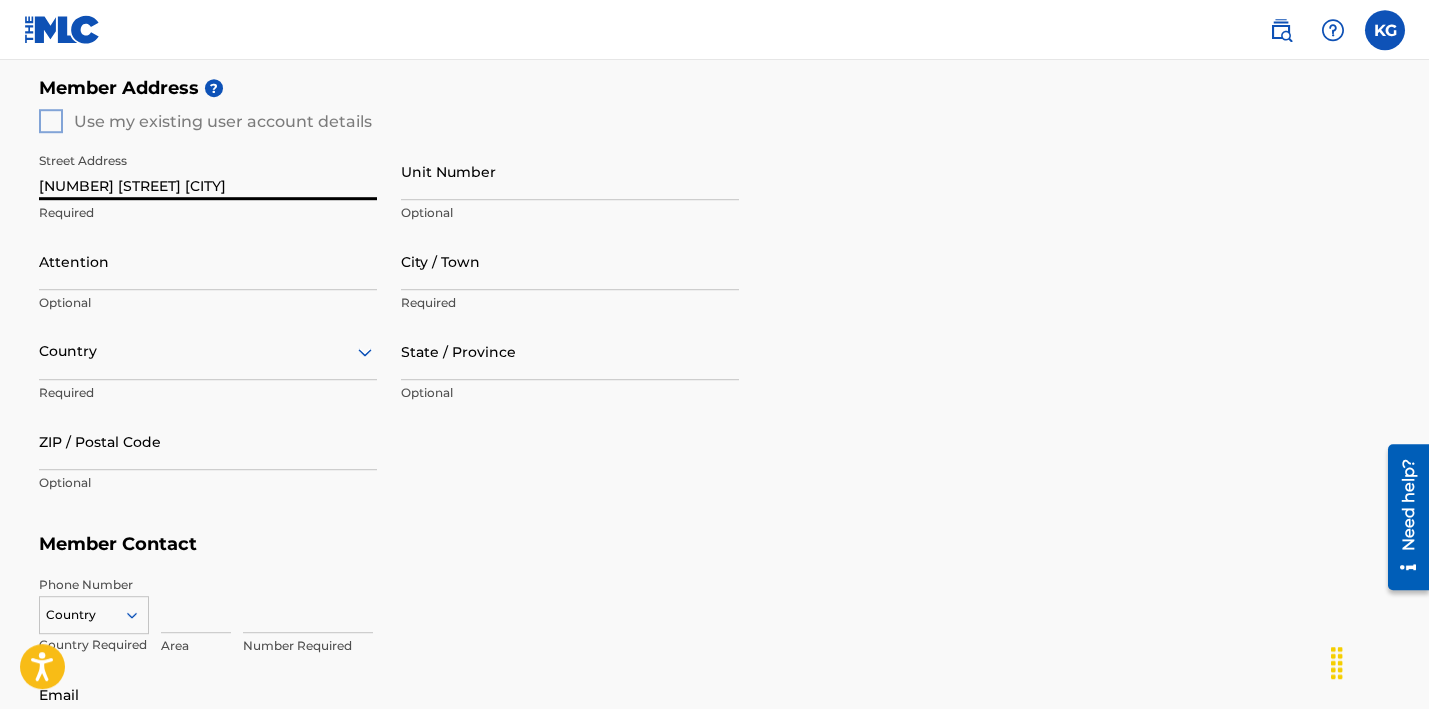 scroll, scrollTop: 800, scrollLeft: 0, axis: vertical 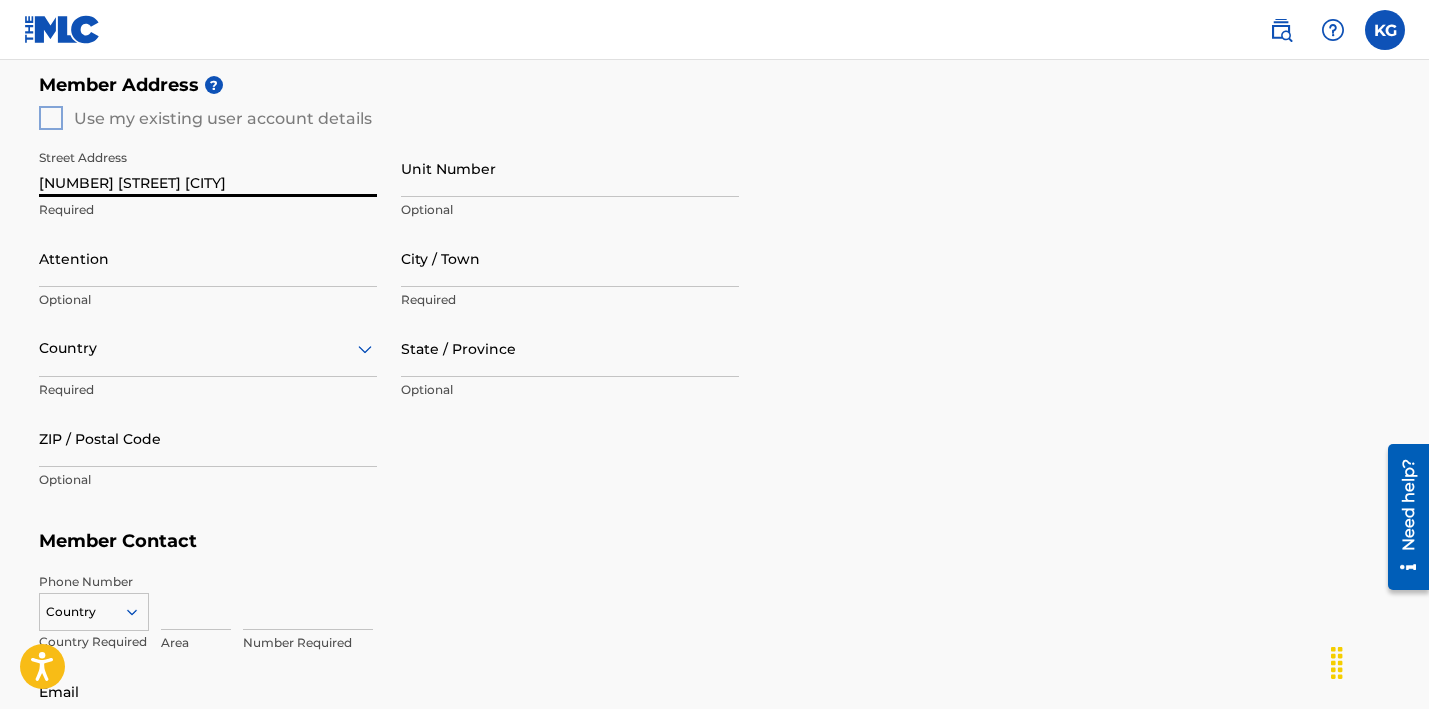 type on "[NUMBER] [STREET] [CITY]" 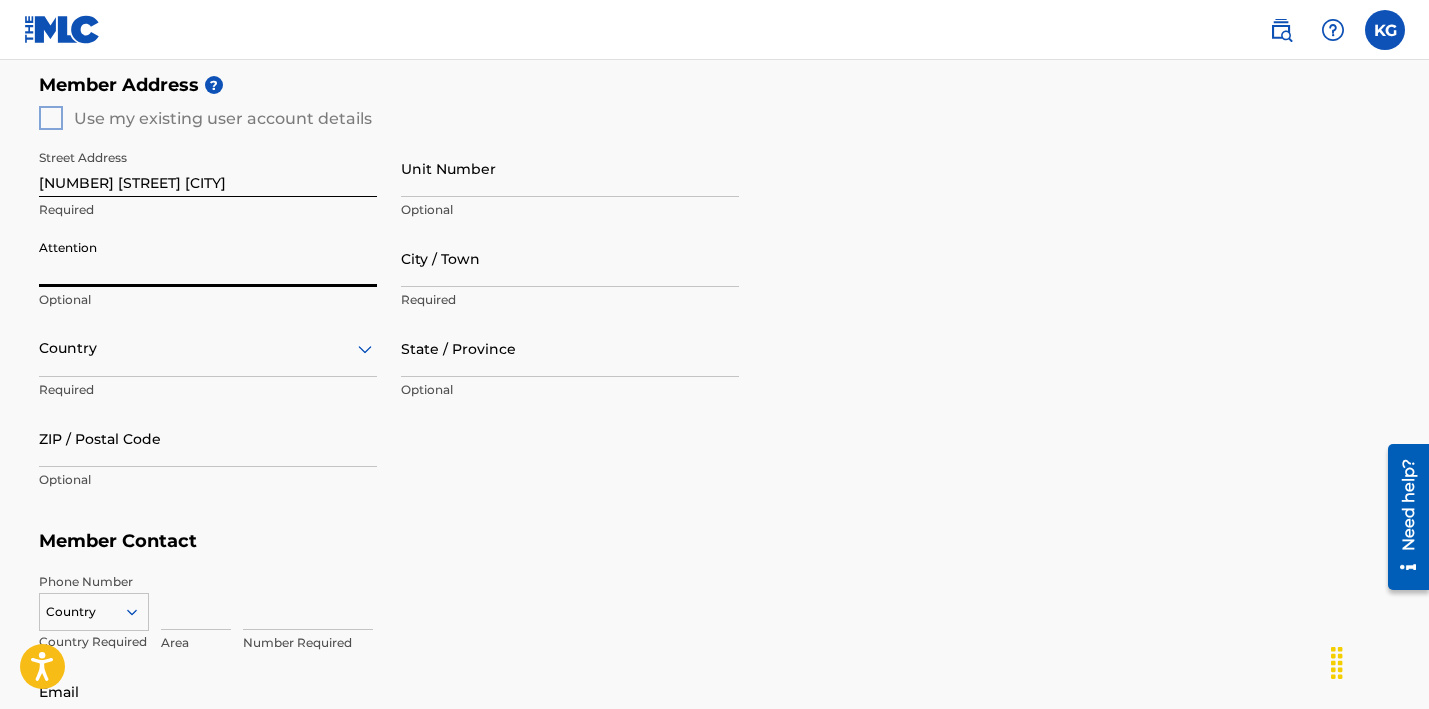 click on "Attention" at bounding box center (208, 258) 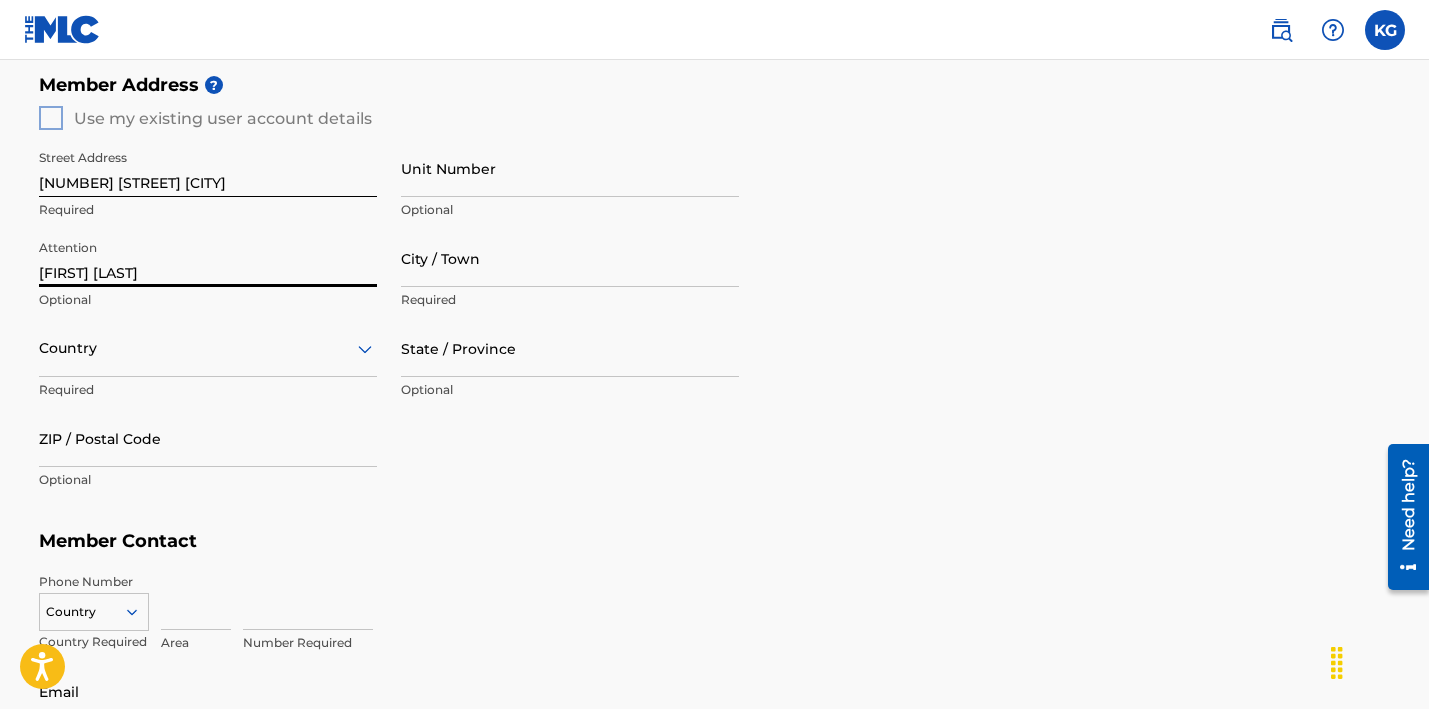 type on "[FIRST] [LAST]" 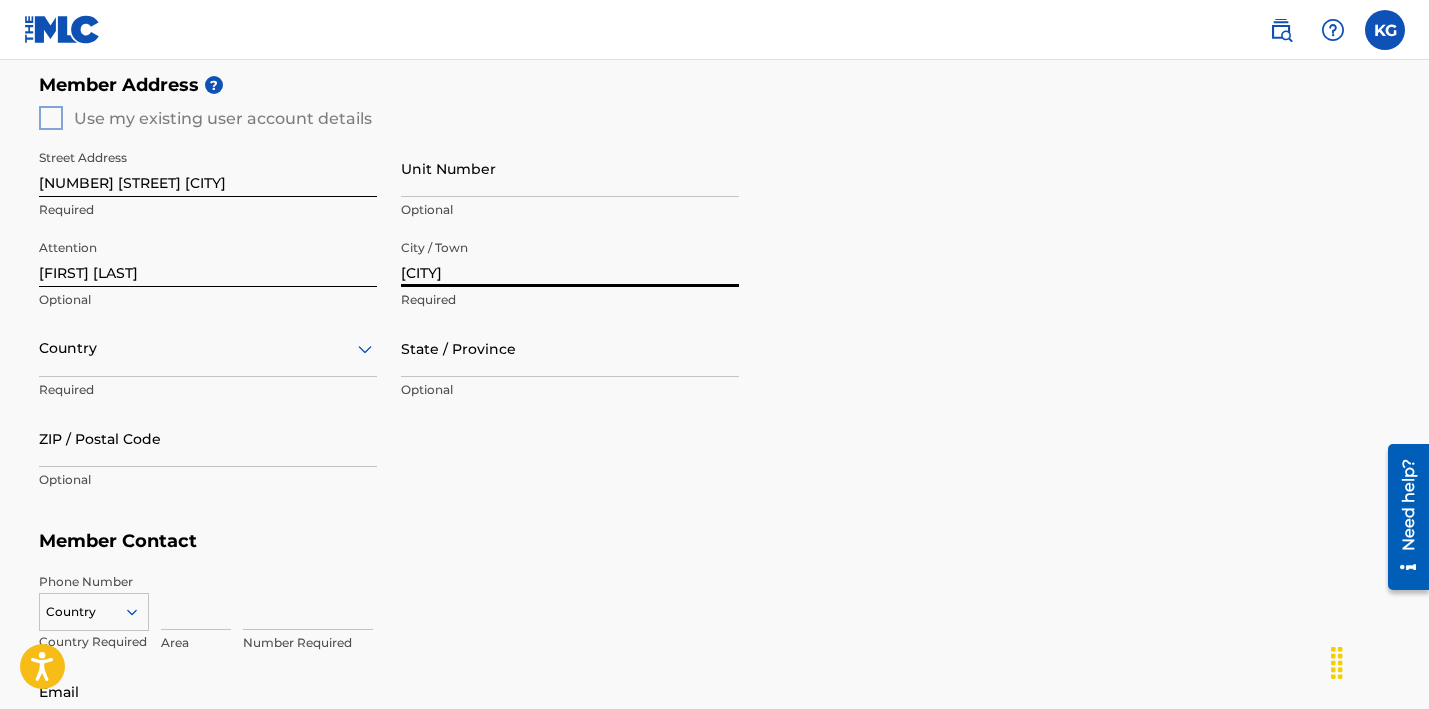 type on "[CITY]" 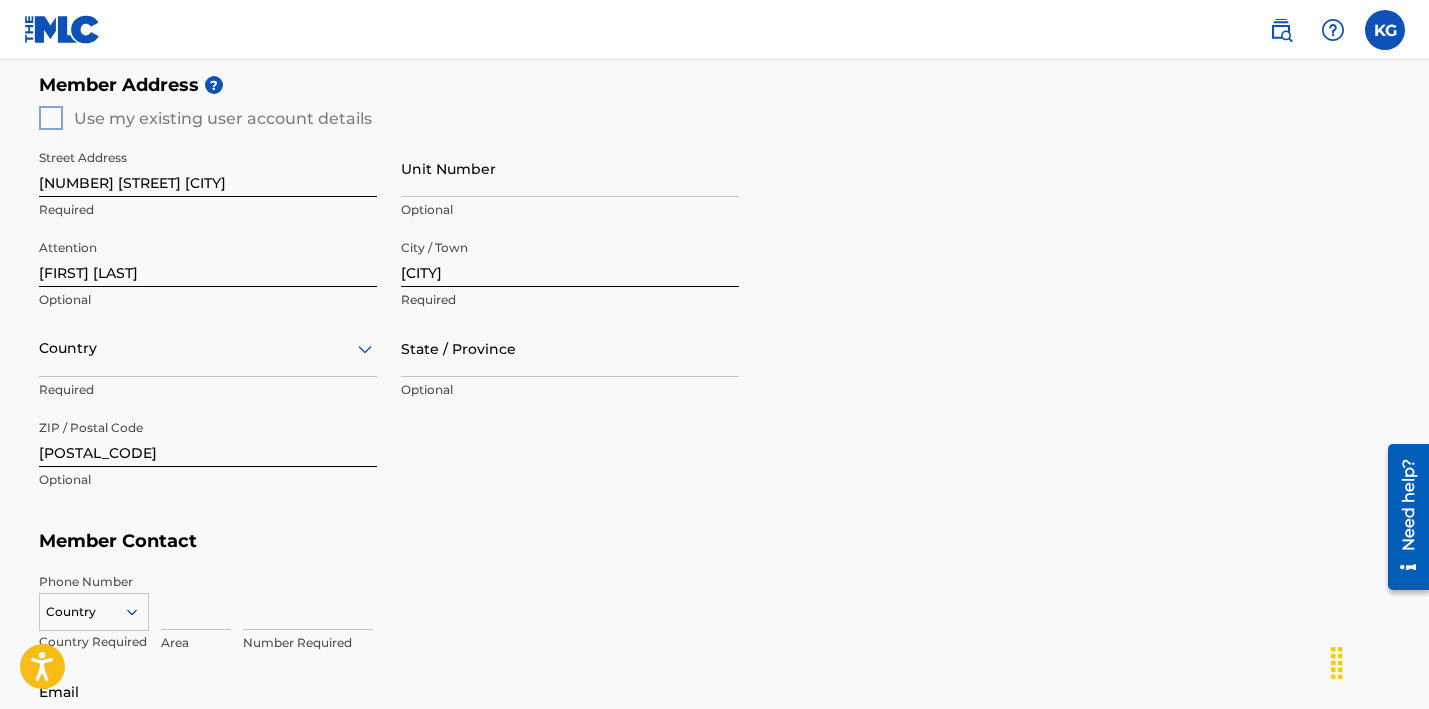 click on "State / Province" at bounding box center (570, 348) 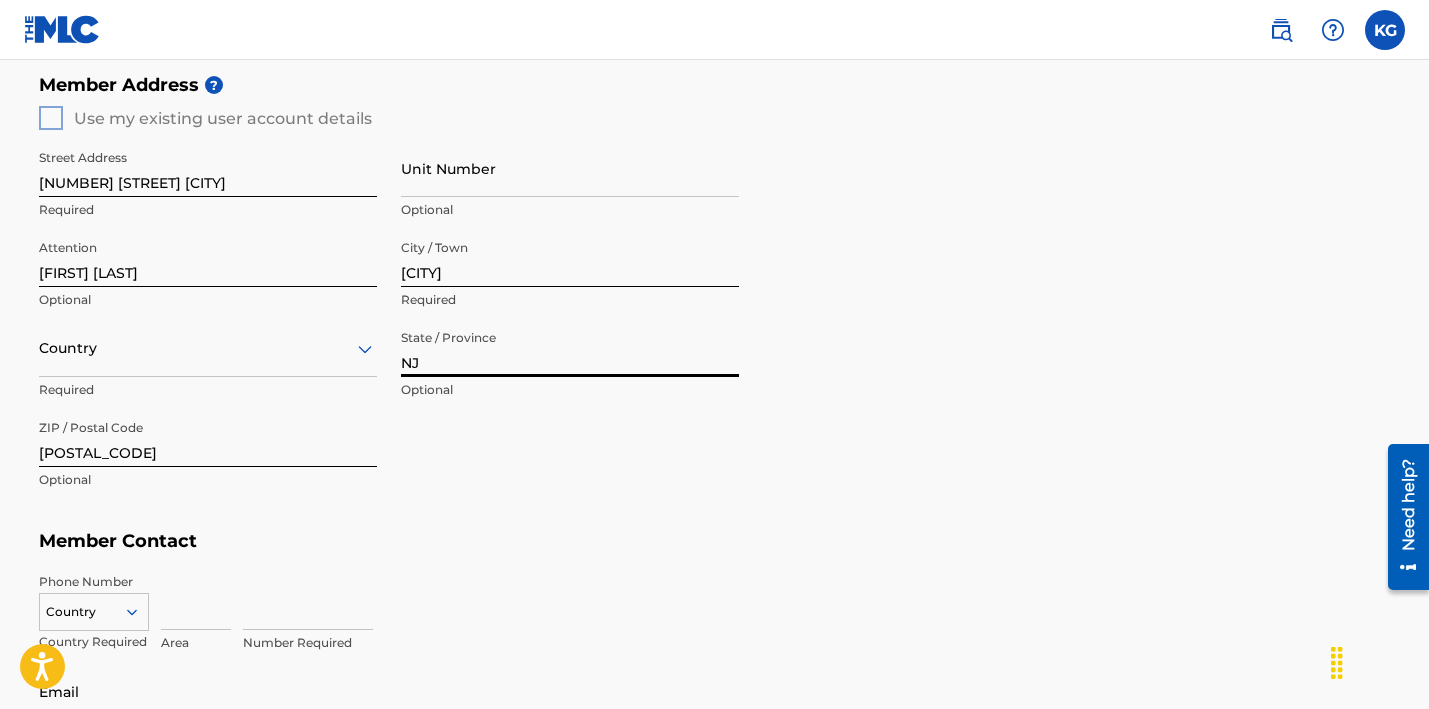 type on "NJ" 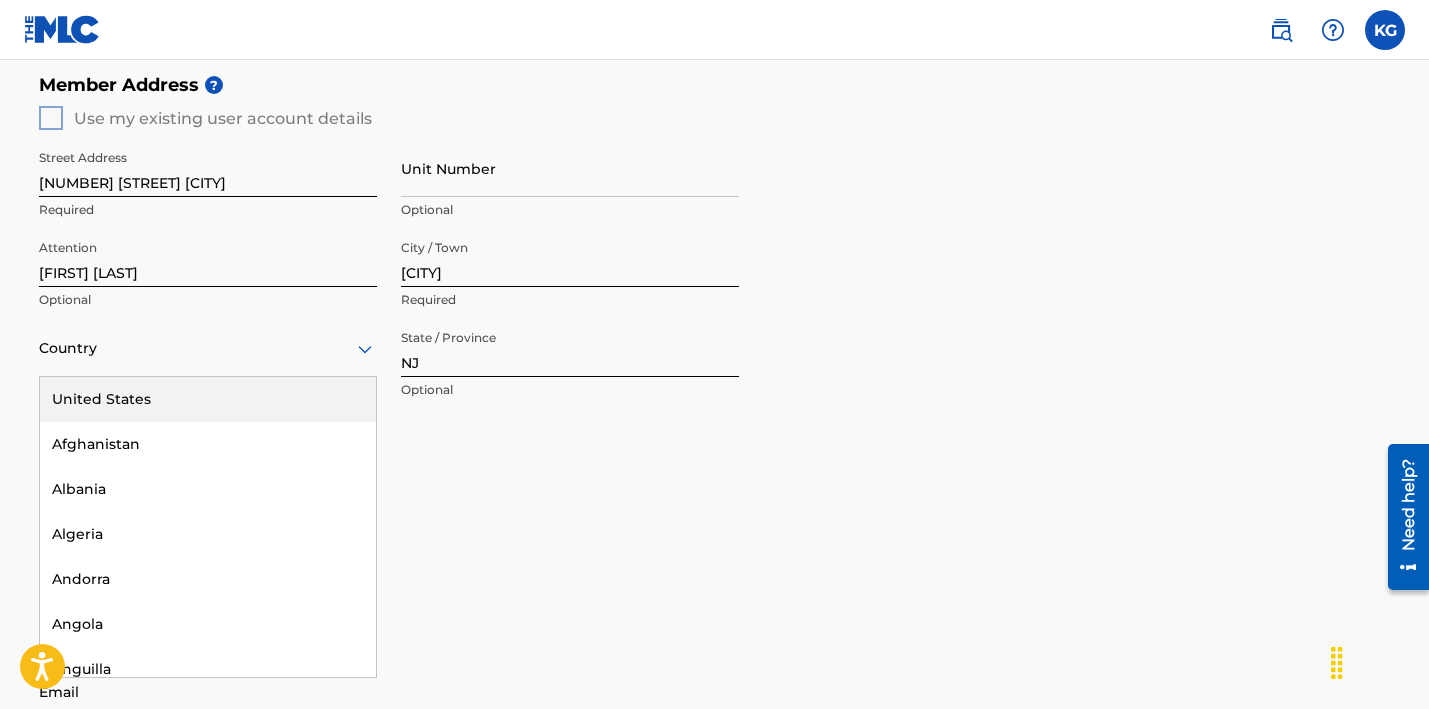 click at bounding box center (208, 348) 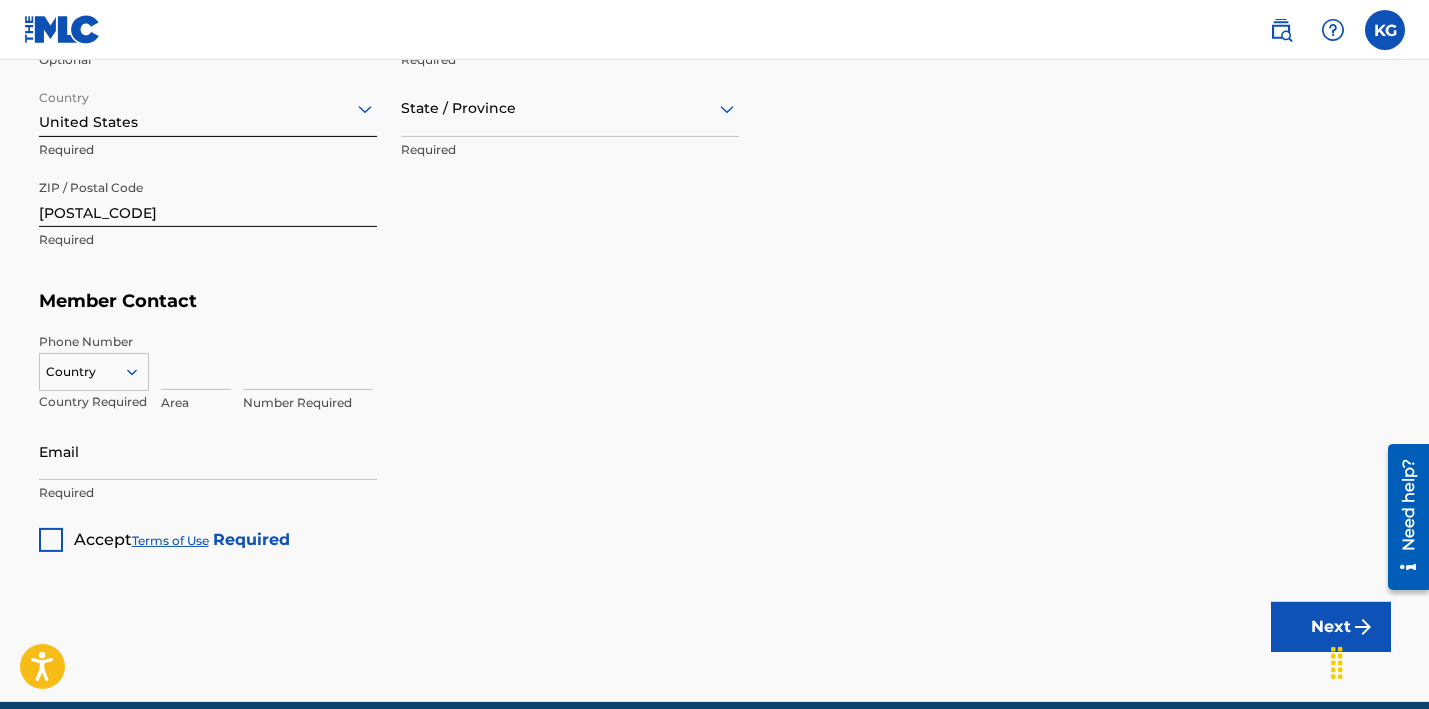 scroll, scrollTop: 1072, scrollLeft: 0, axis: vertical 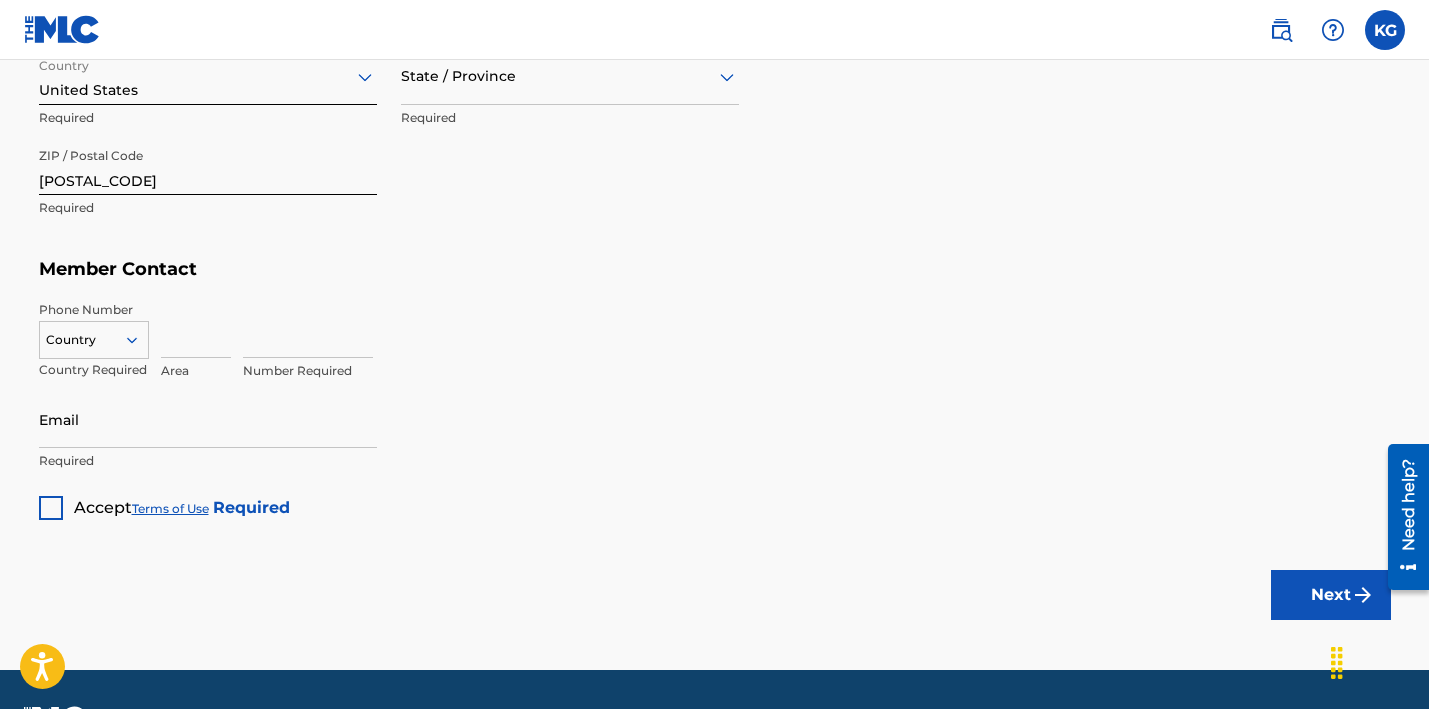 click 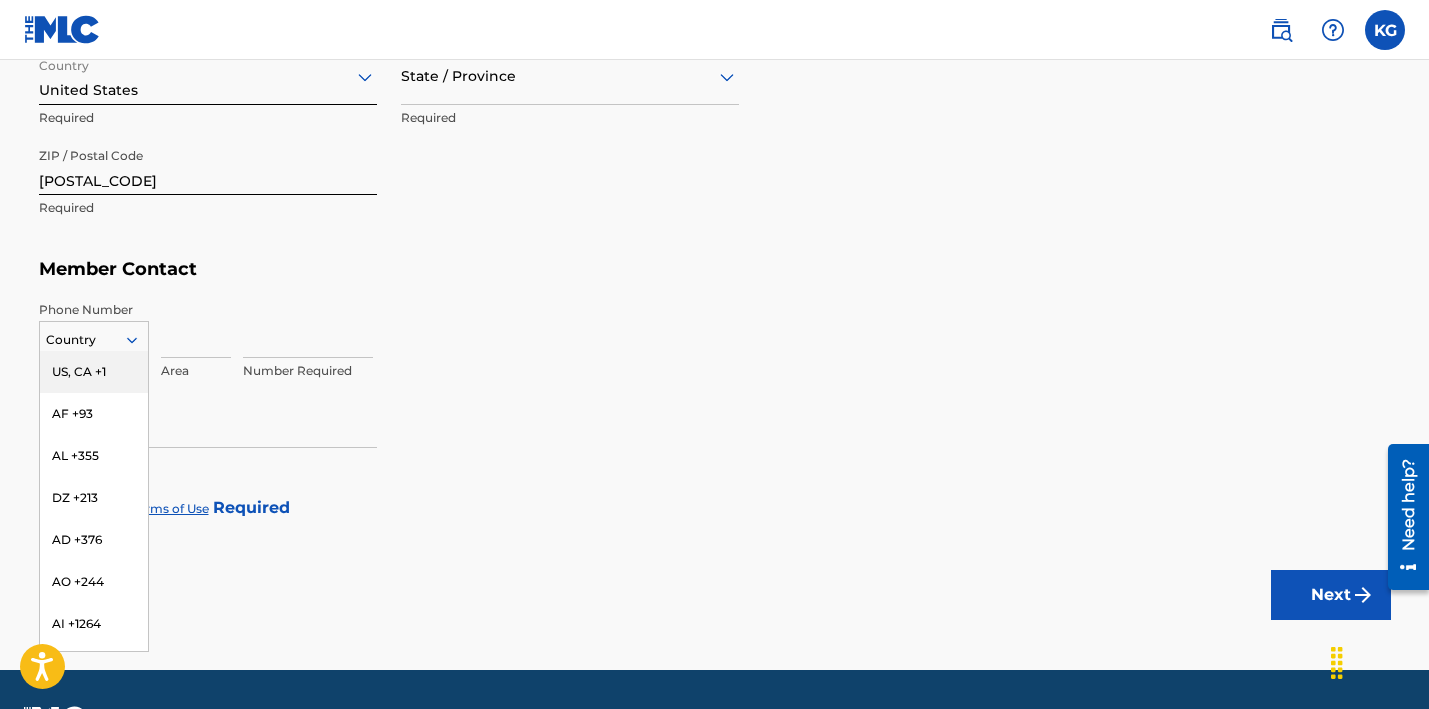 click on "US, CA +1" at bounding box center [94, 372] 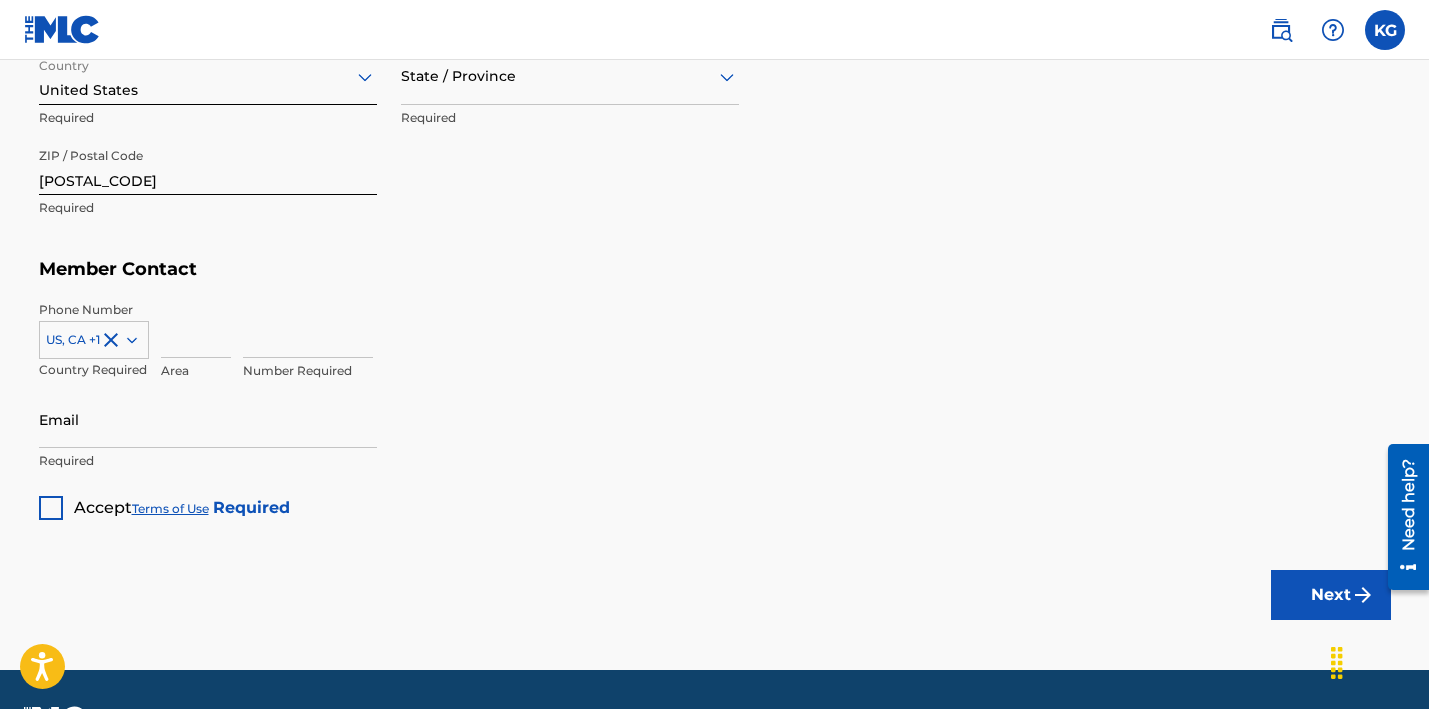 click at bounding box center (196, 329) 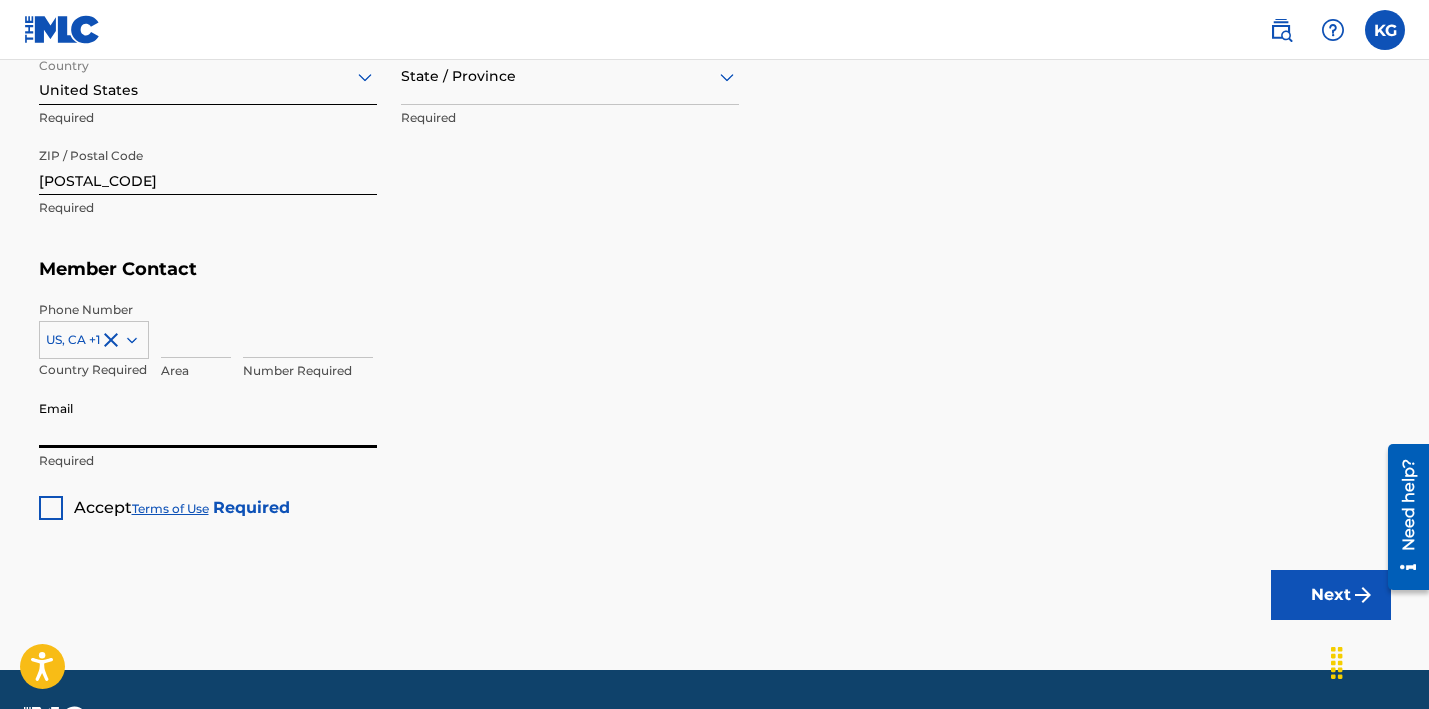 click on "Email" at bounding box center (208, 419) 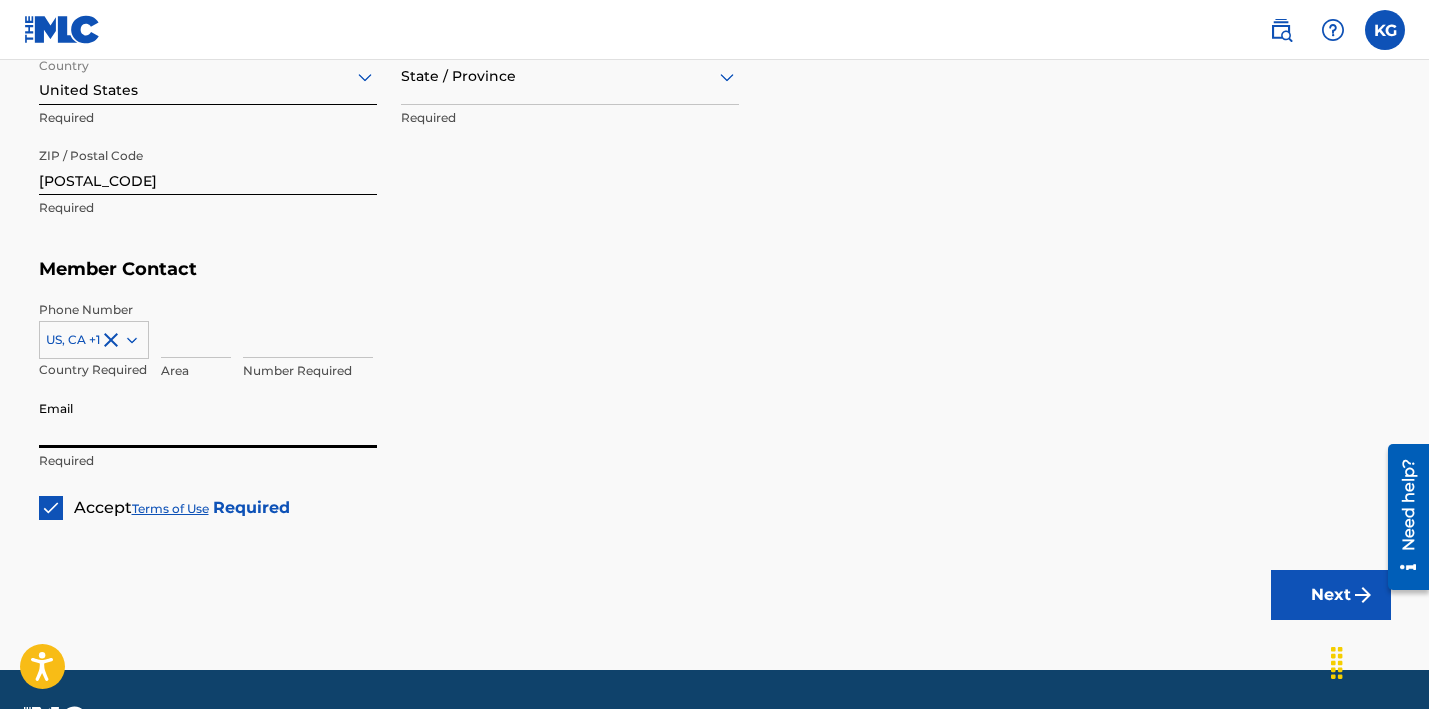 click on "Email" at bounding box center (208, 419) 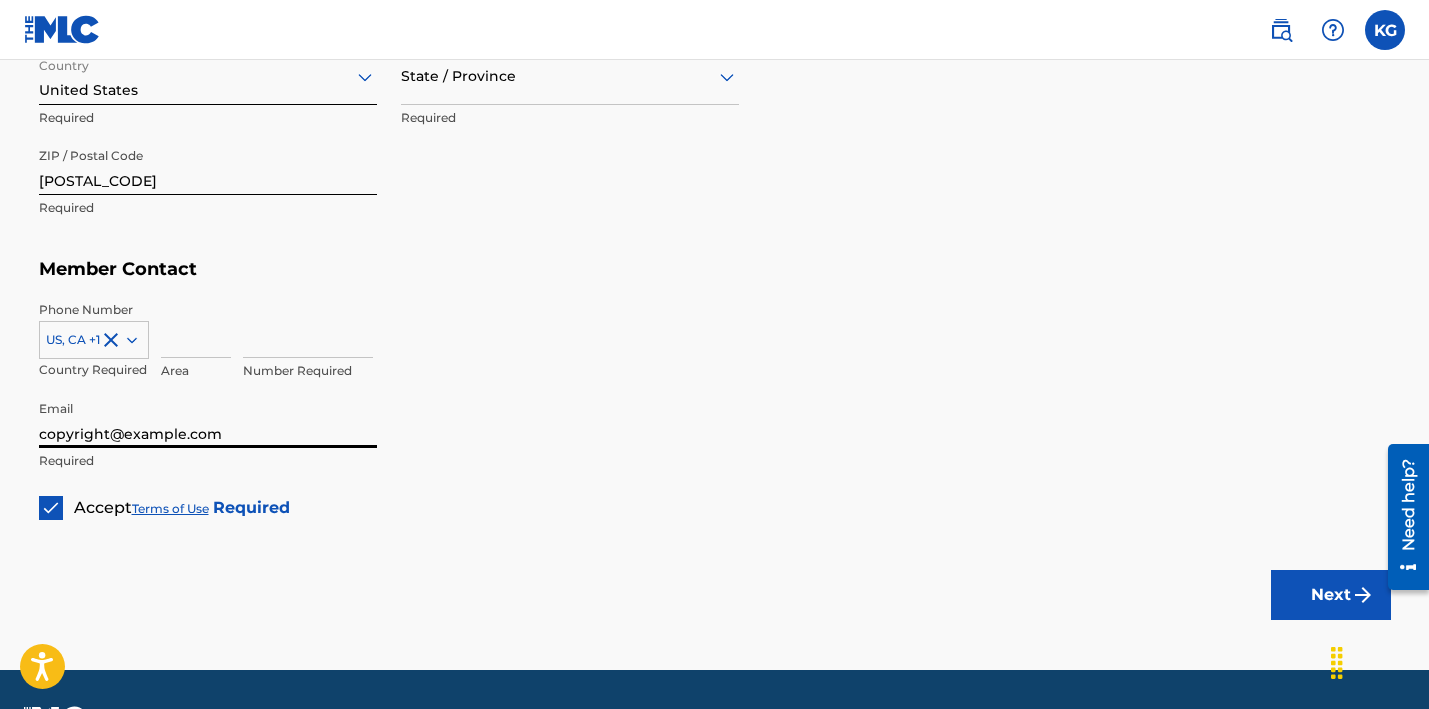 type on "copyright@example.com" 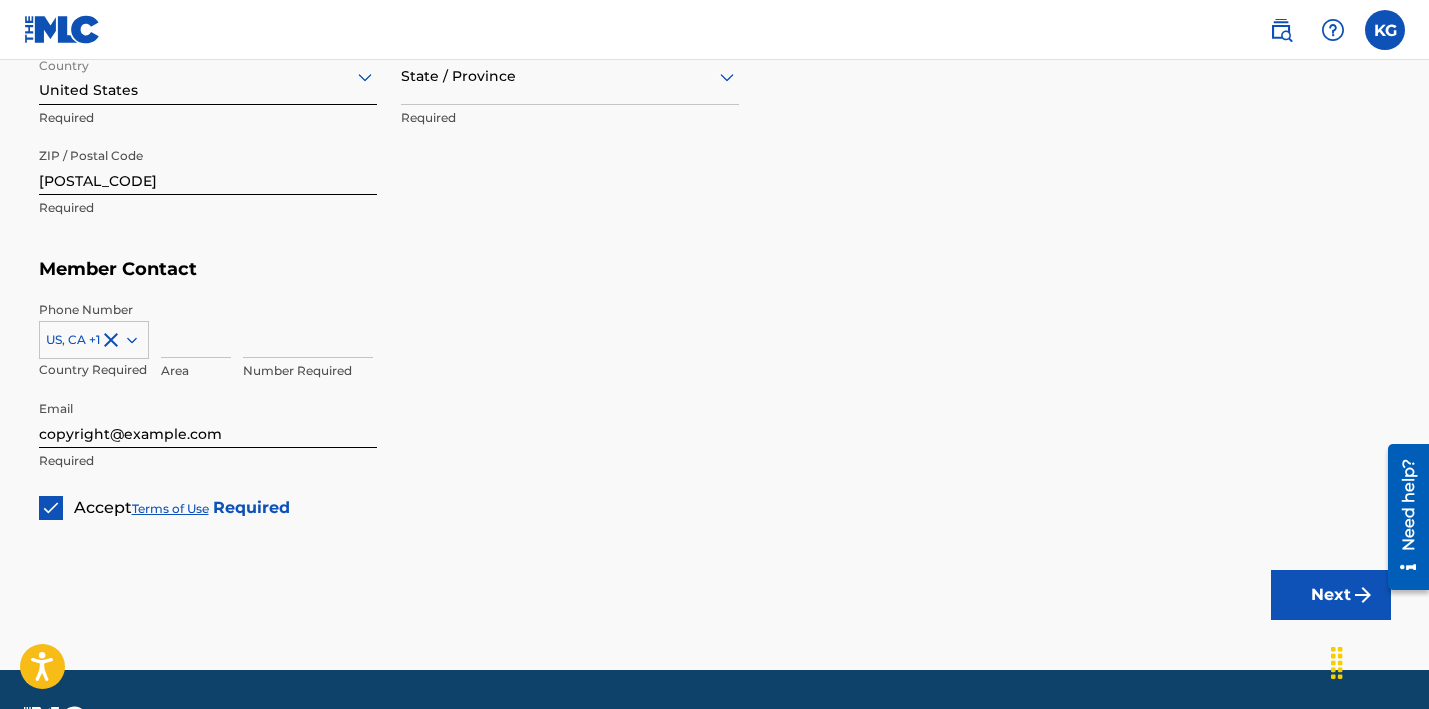 click at bounding box center (196, 329) 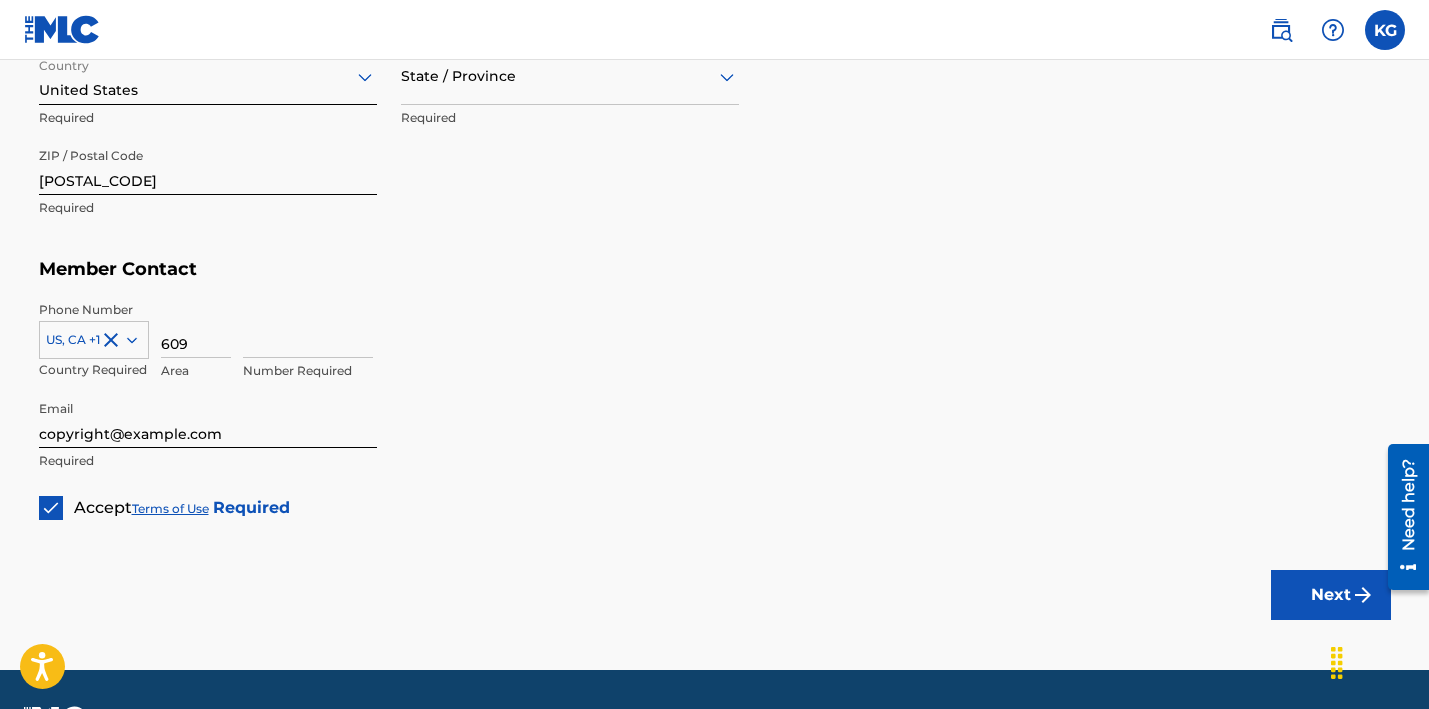 type on "609" 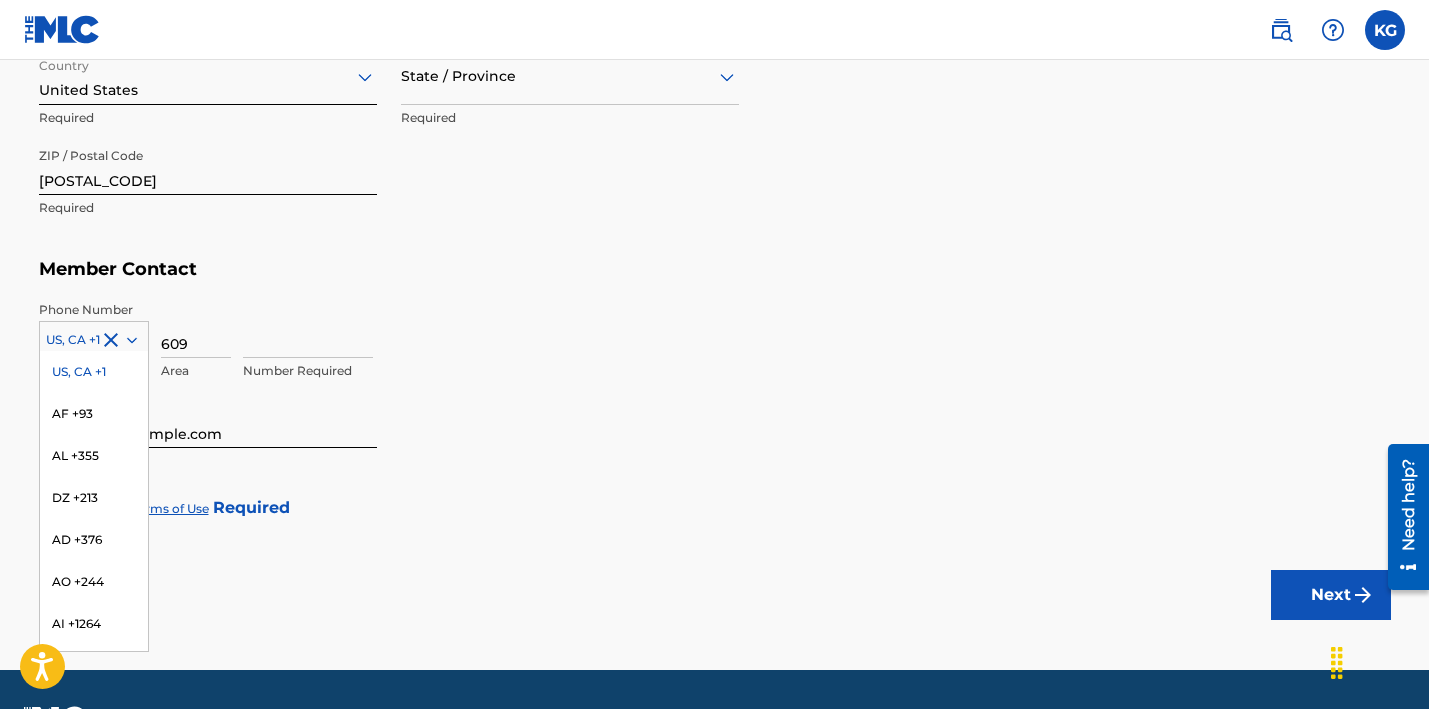 click at bounding box center (308, 329) 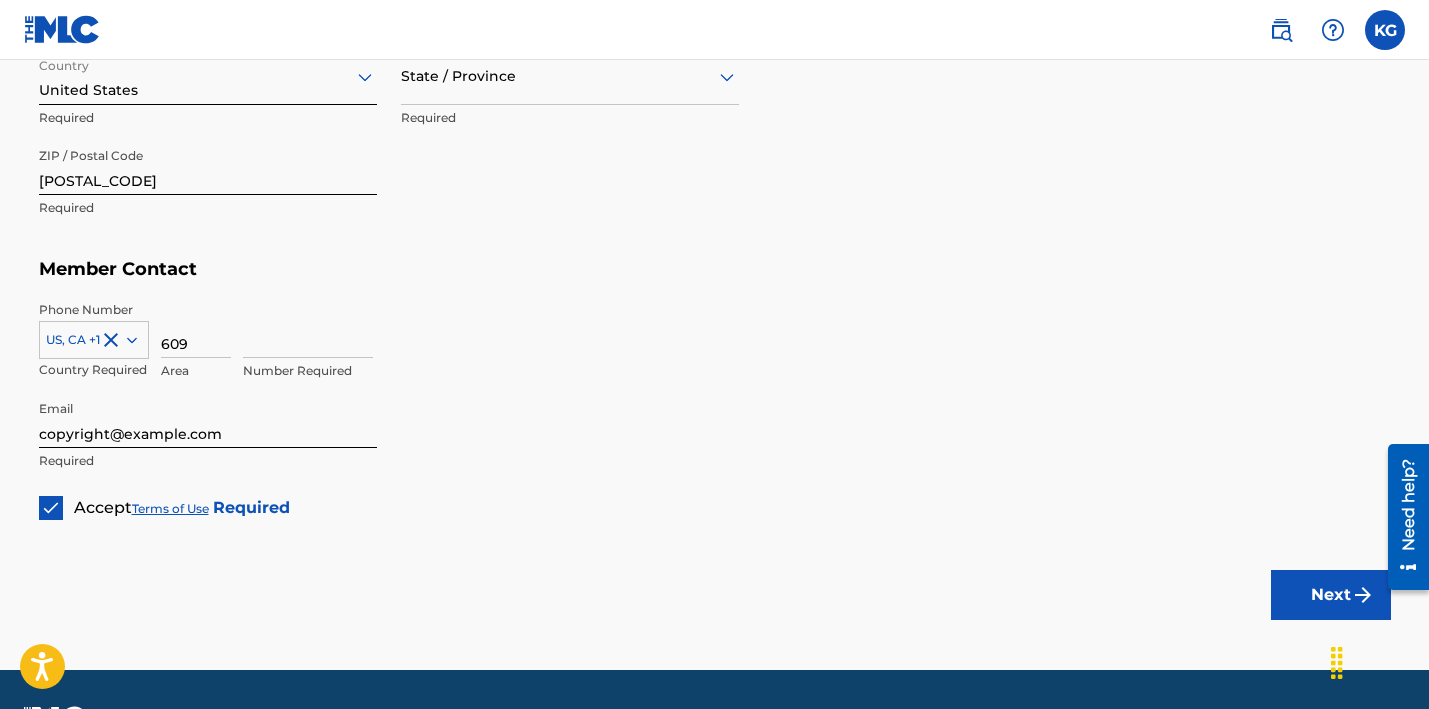 paste on "[PHONE]" 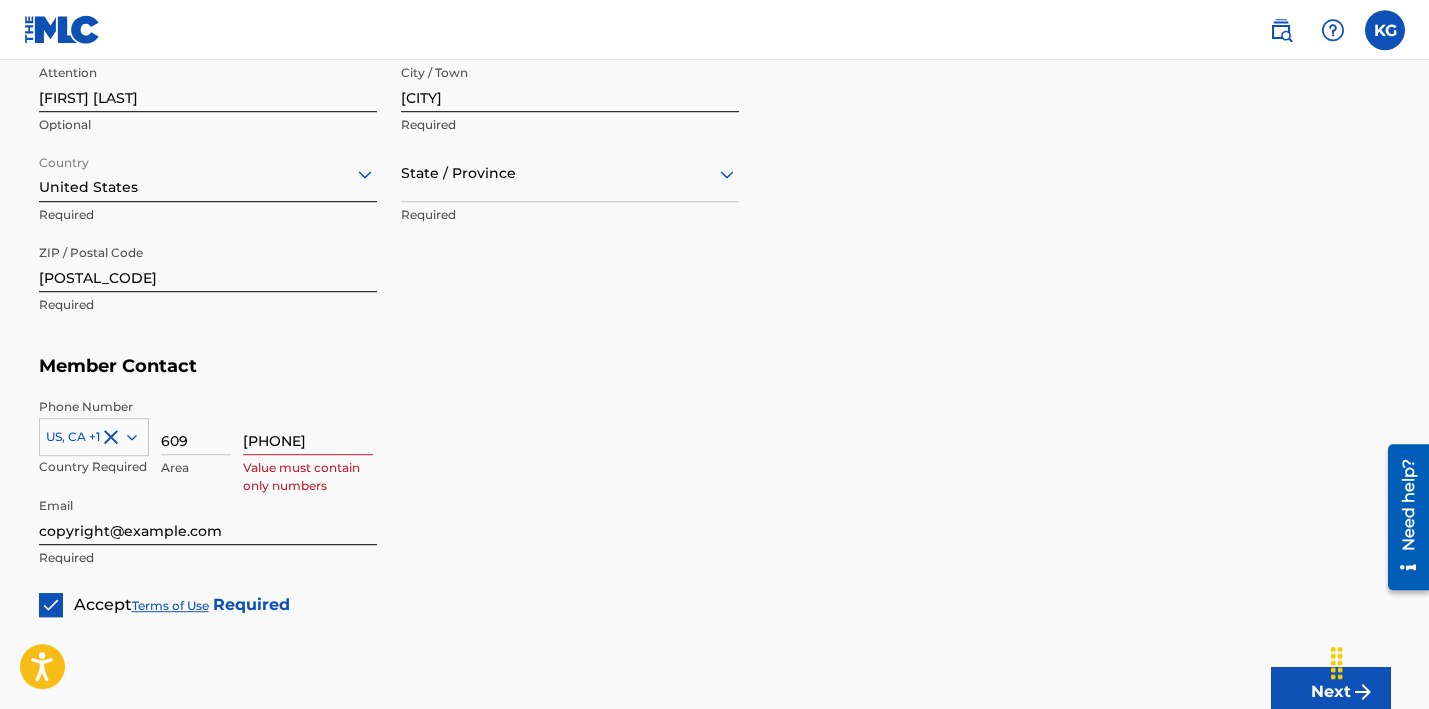 scroll, scrollTop: 976, scrollLeft: 0, axis: vertical 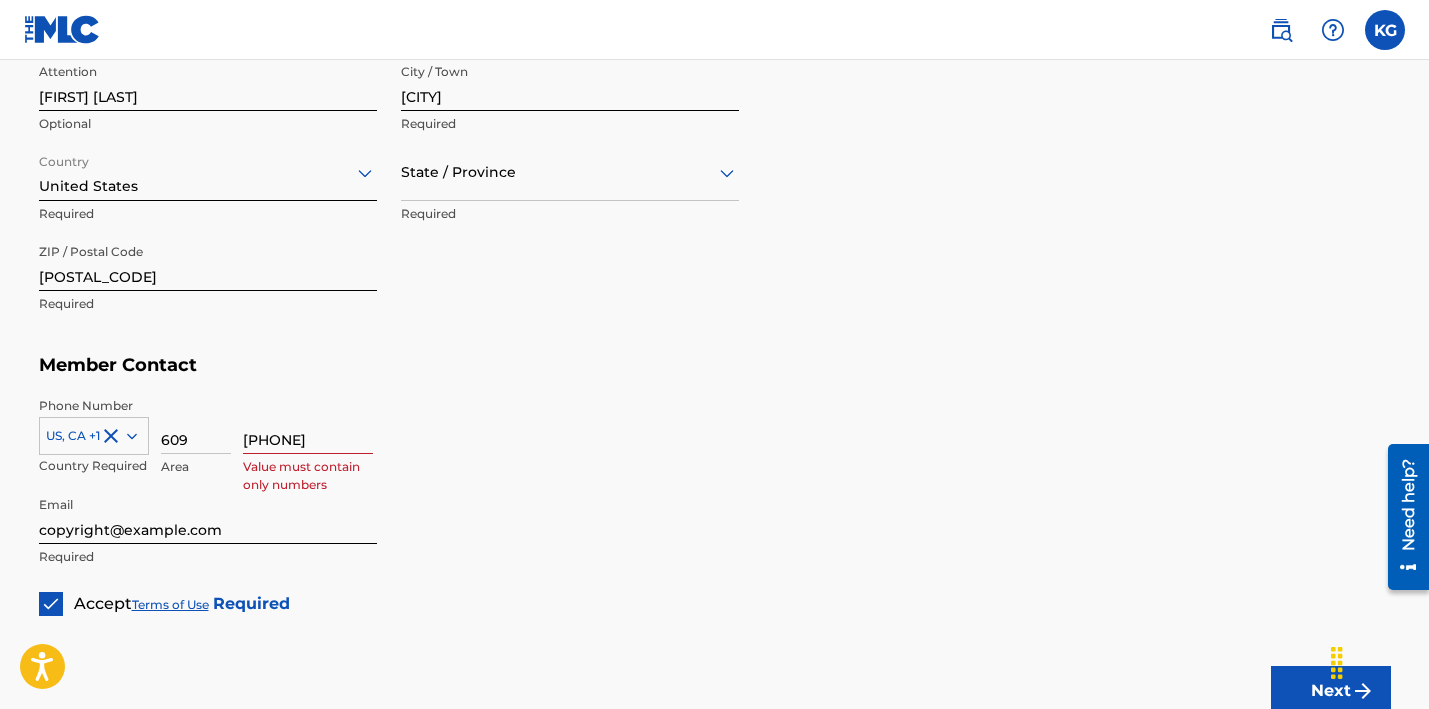 click on "[PHONE]" at bounding box center [308, 425] 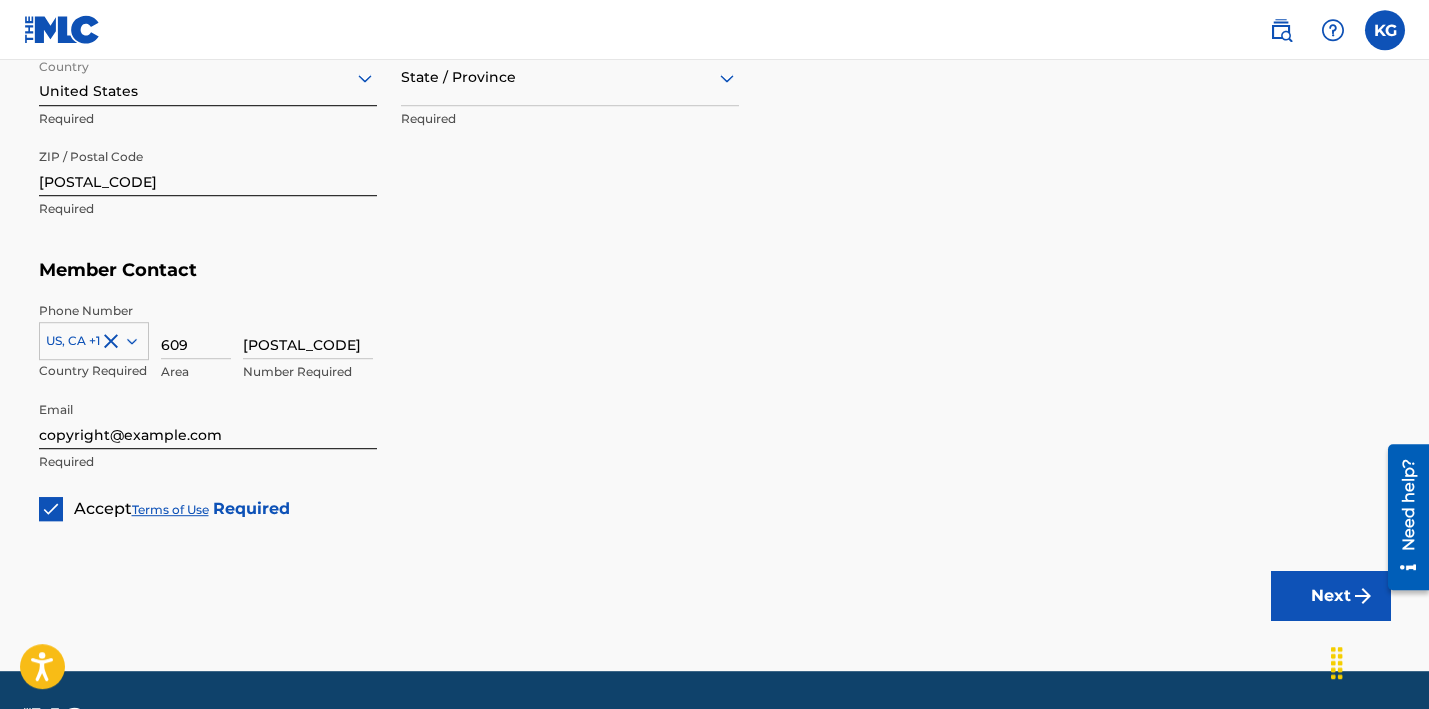 scroll, scrollTop: 1128, scrollLeft: 0, axis: vertical 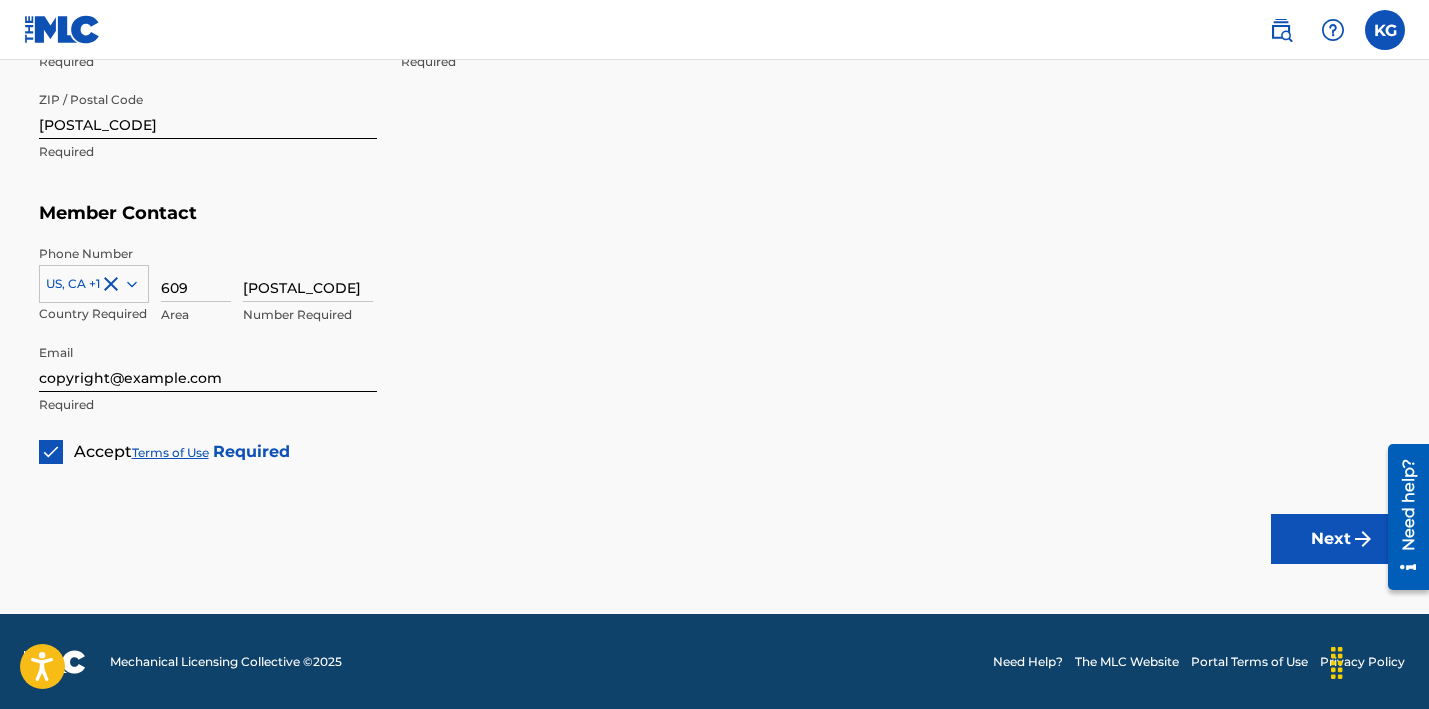 type on "[POSTAL_CODE]" 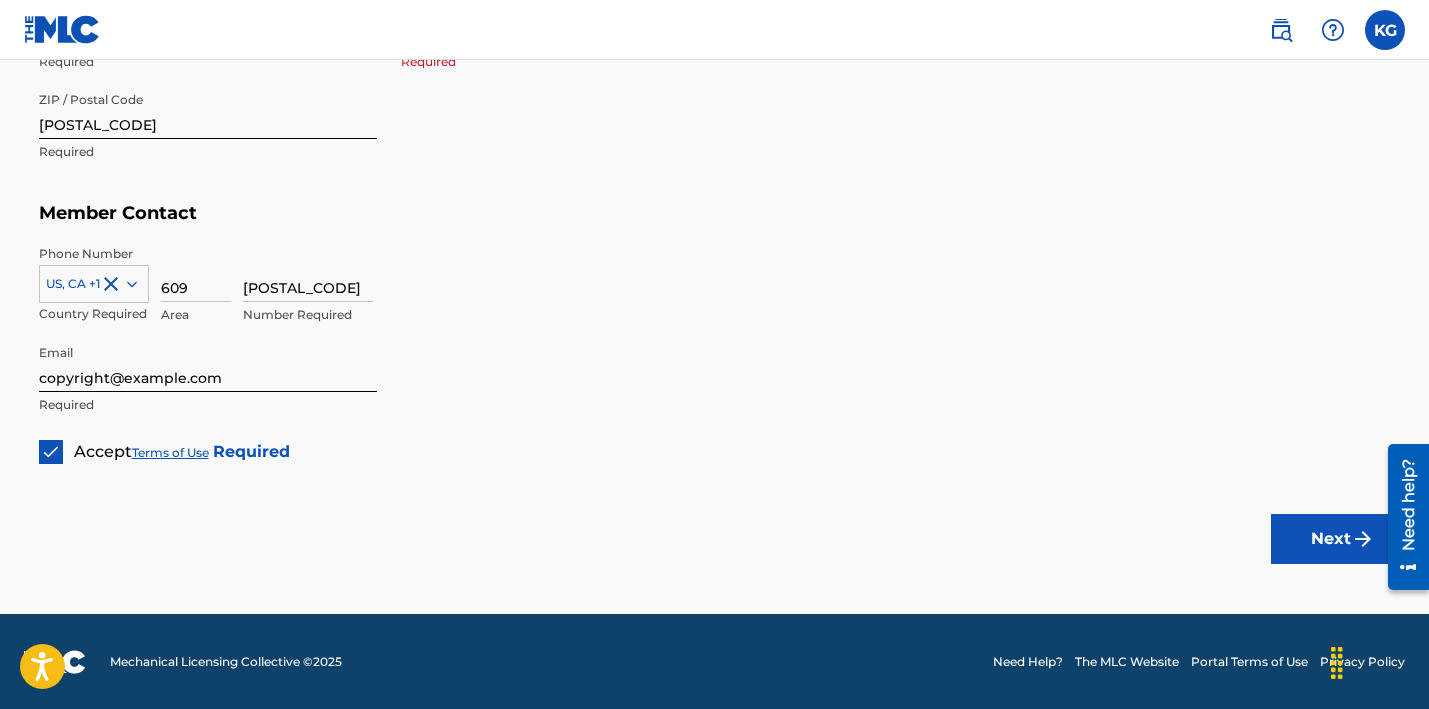 click on "Next" at bounding box center [1331, 539] 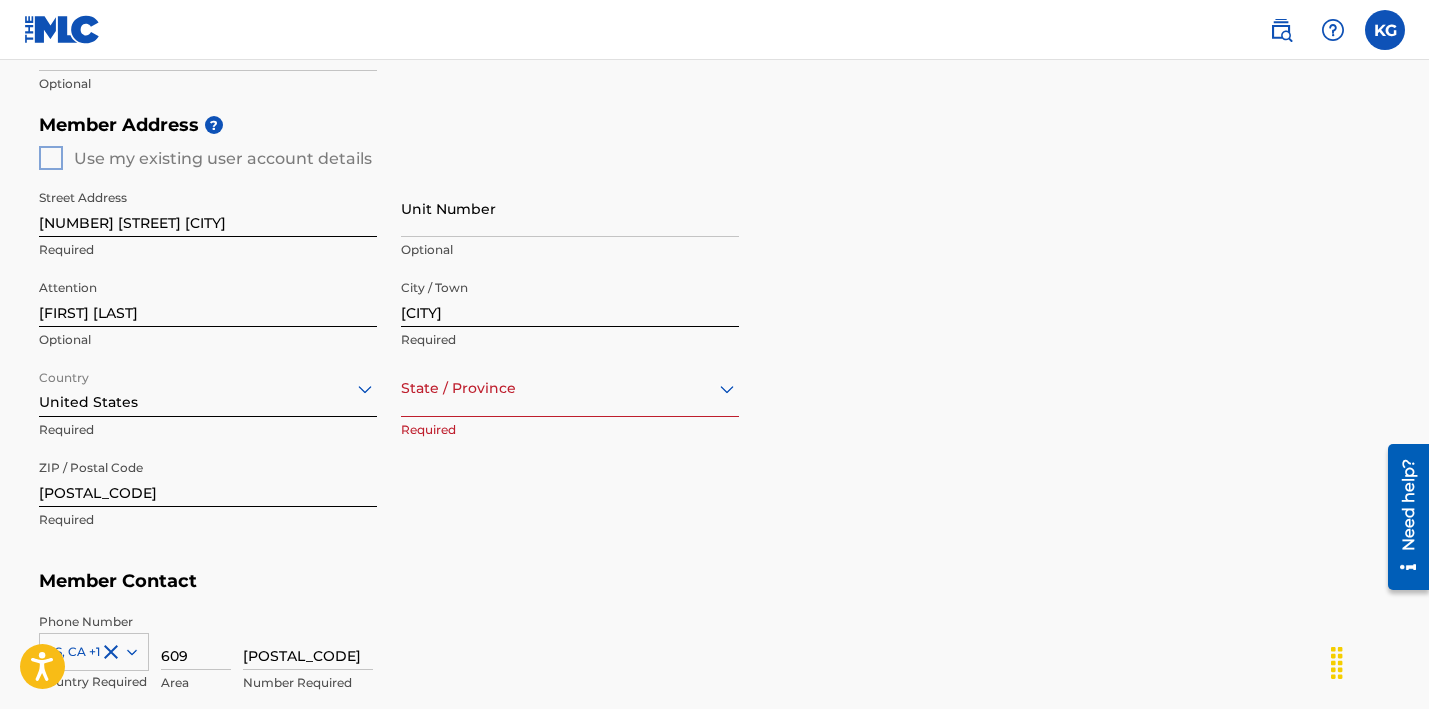 click at bounding box center [570, 388] 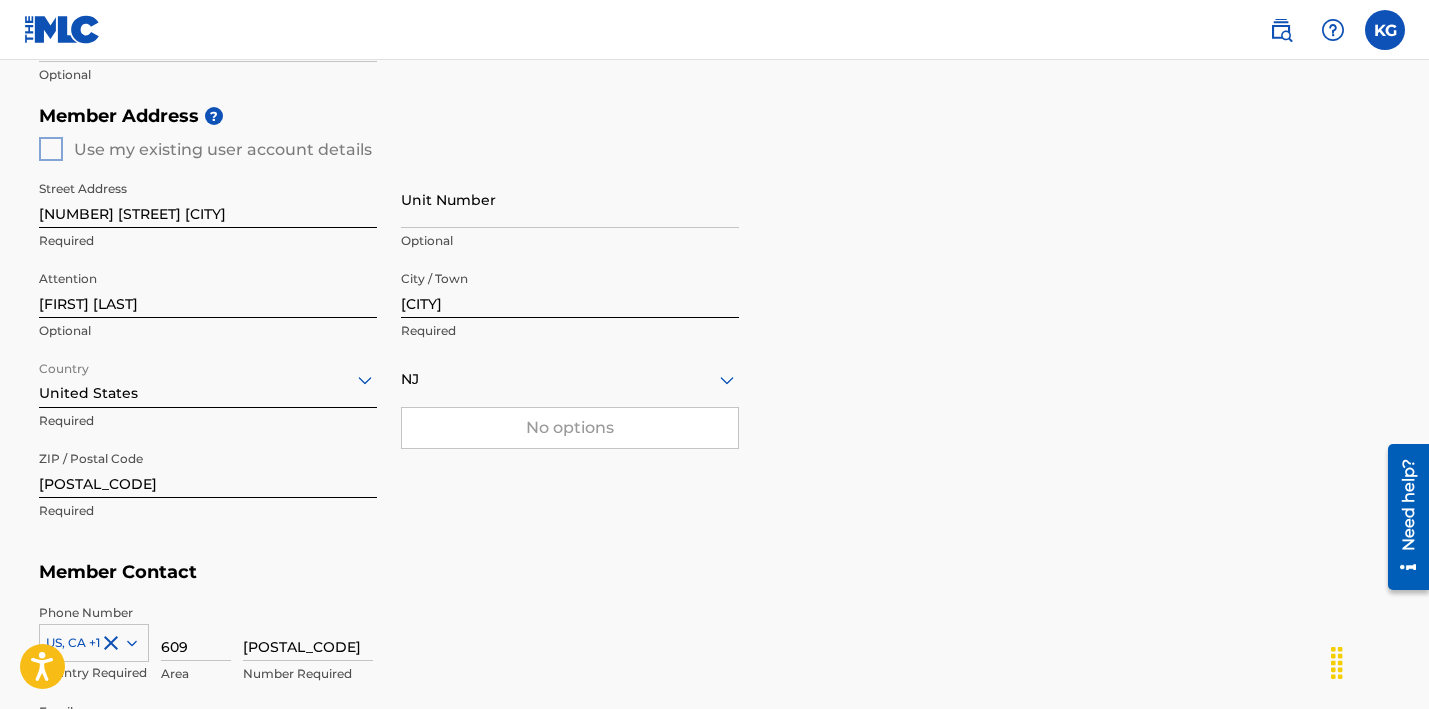 type on "NJ" 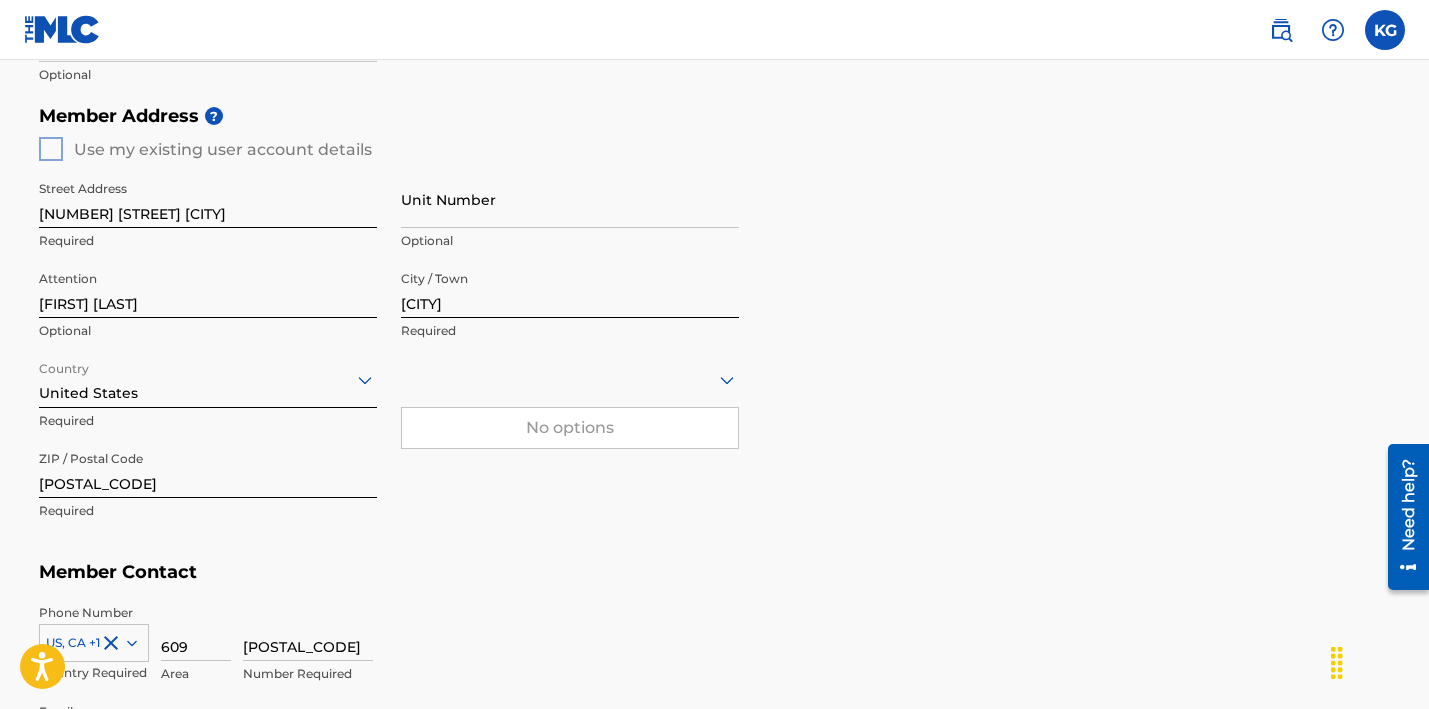 click on "Member Address ? Use my existing user account details Street Address [NUMBER] [STREET] Required Unit Number Optional Attention [FIRST] [LAST] Optional City / Town [CITY] Required Country United States Required 0 results available for search term [STATE_CODE]. Use Up and Down to choose options, press Enter to select the currently focused option, press Escape to exit the menu, press Tab to select the option and exit the menu. No options Required ZIP / Postal Code [POSTAL_CODE] Required" at bounding box center [715, 323] 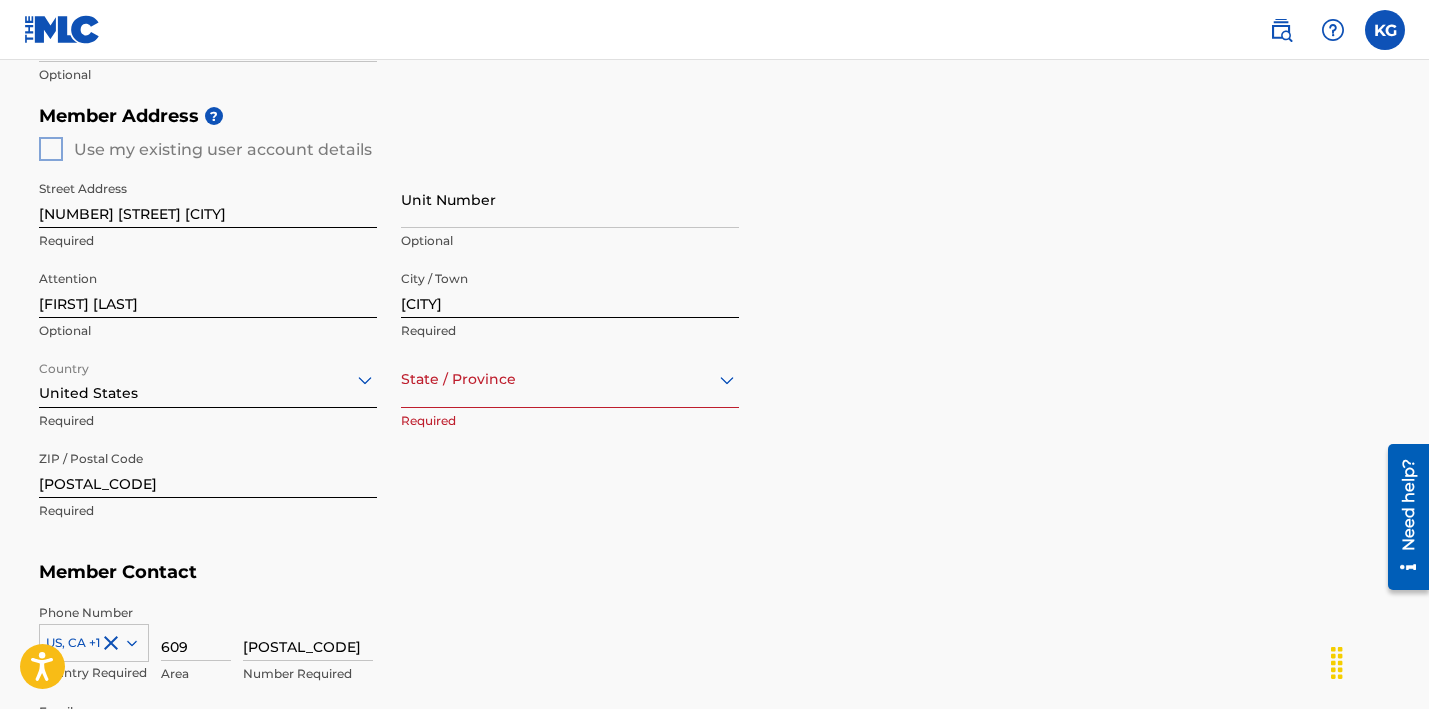 click at bounding box center (570, 379) 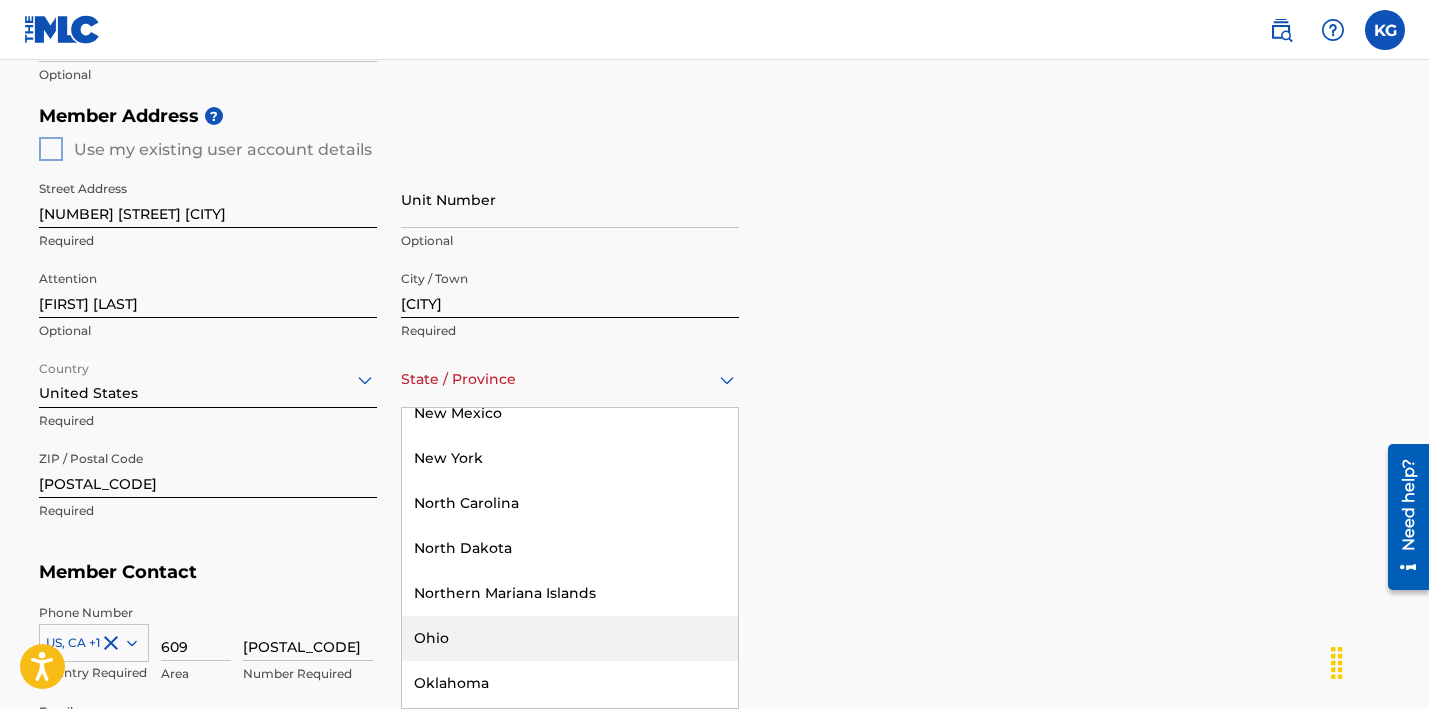 scroll, scrollTop: 1460, scrollLeft: 0, axis: vertical 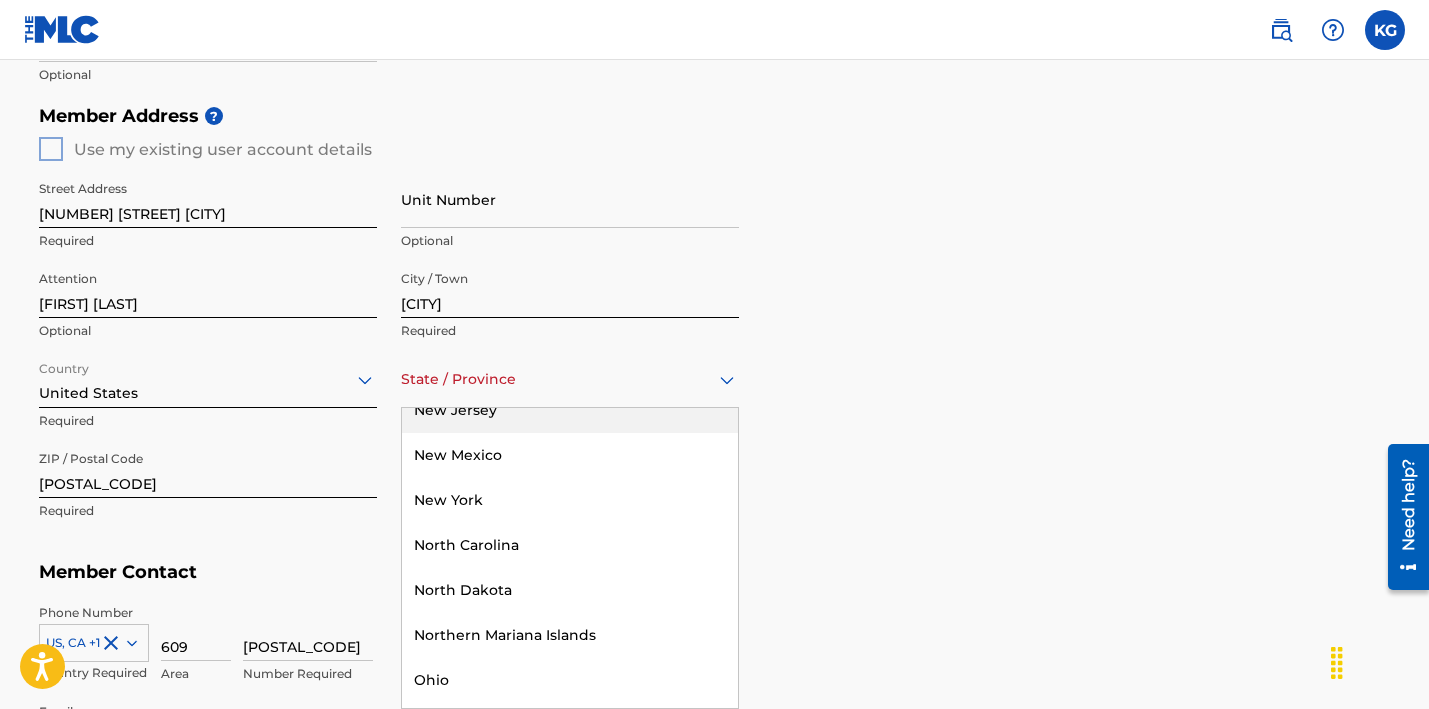 click on "New Jersey" at bounding box center (570, 410) 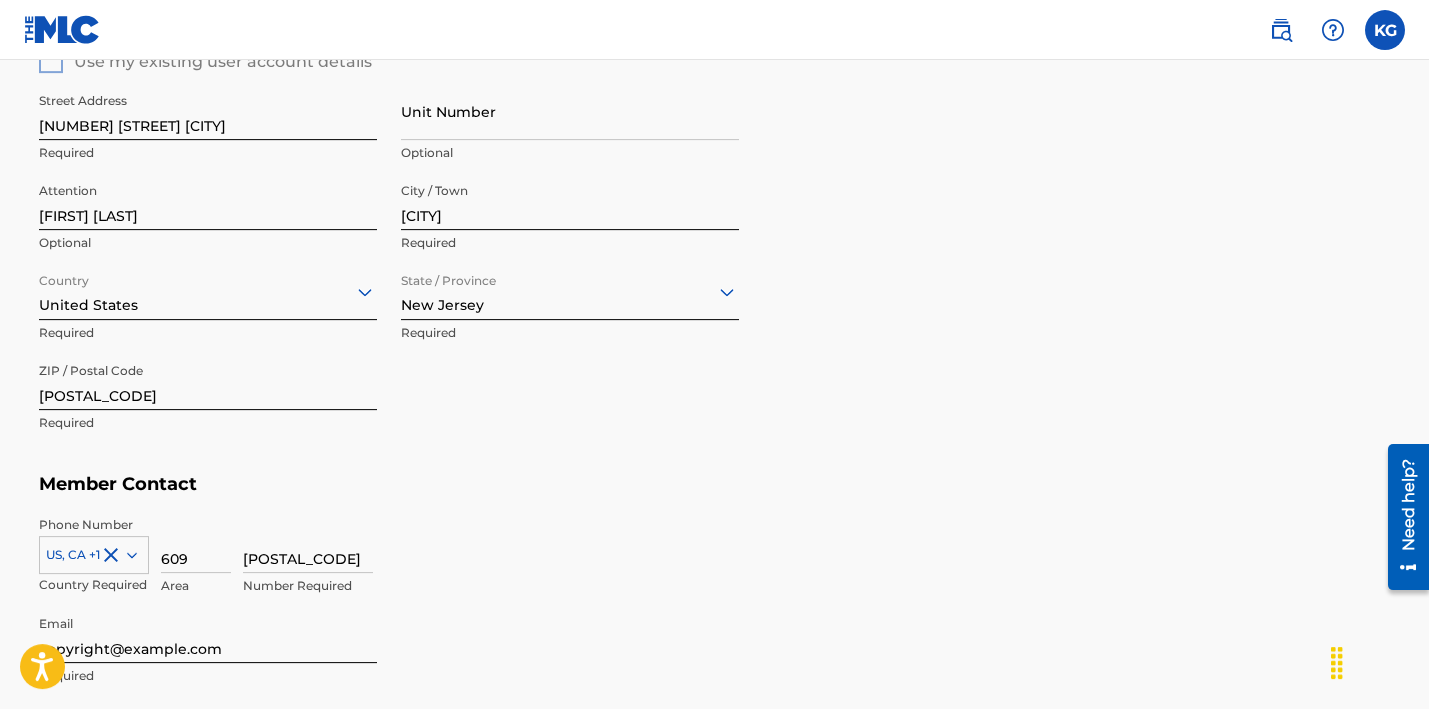 scroll, scrollTop: 865, scrollLeft: 0, axis: vertical 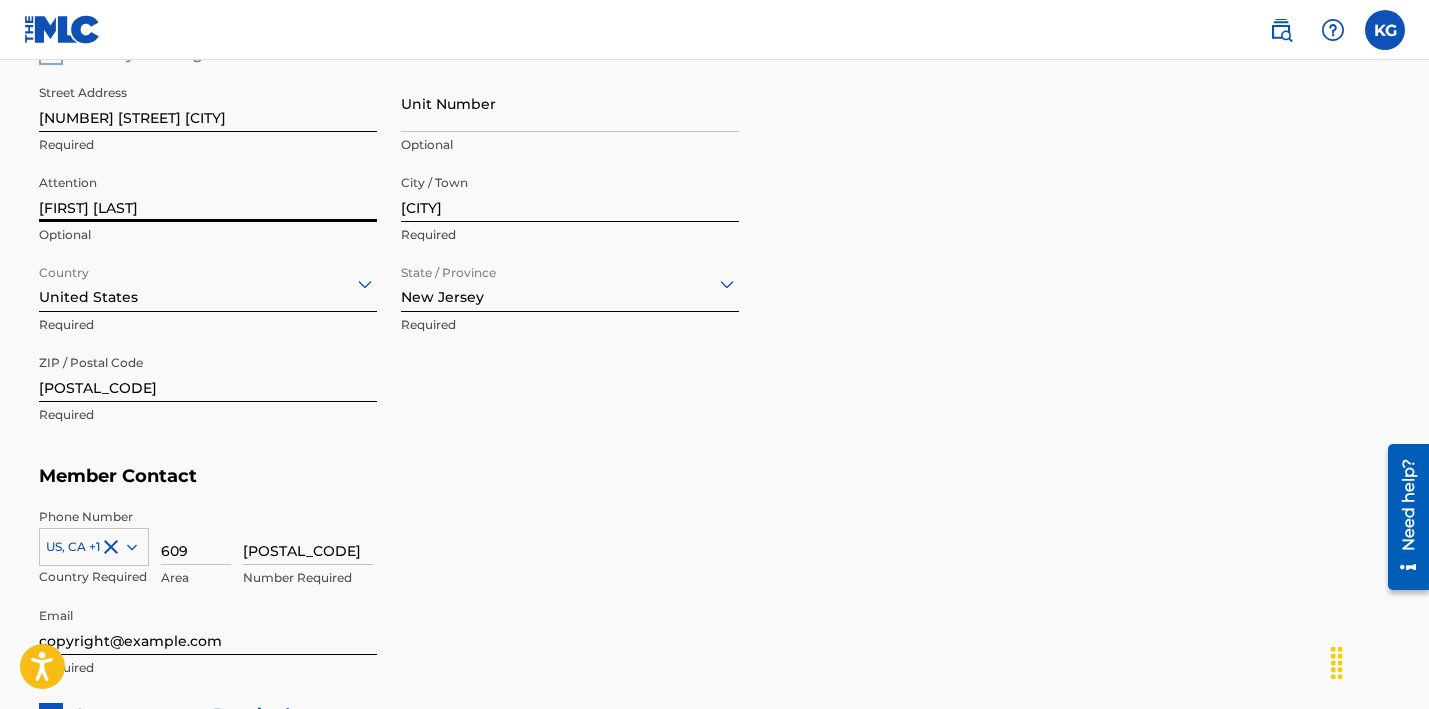 drag, startPoint x: 145, startPoint y: 209, endPoint x: 12, endPoint y: 198, distance: 133.45412 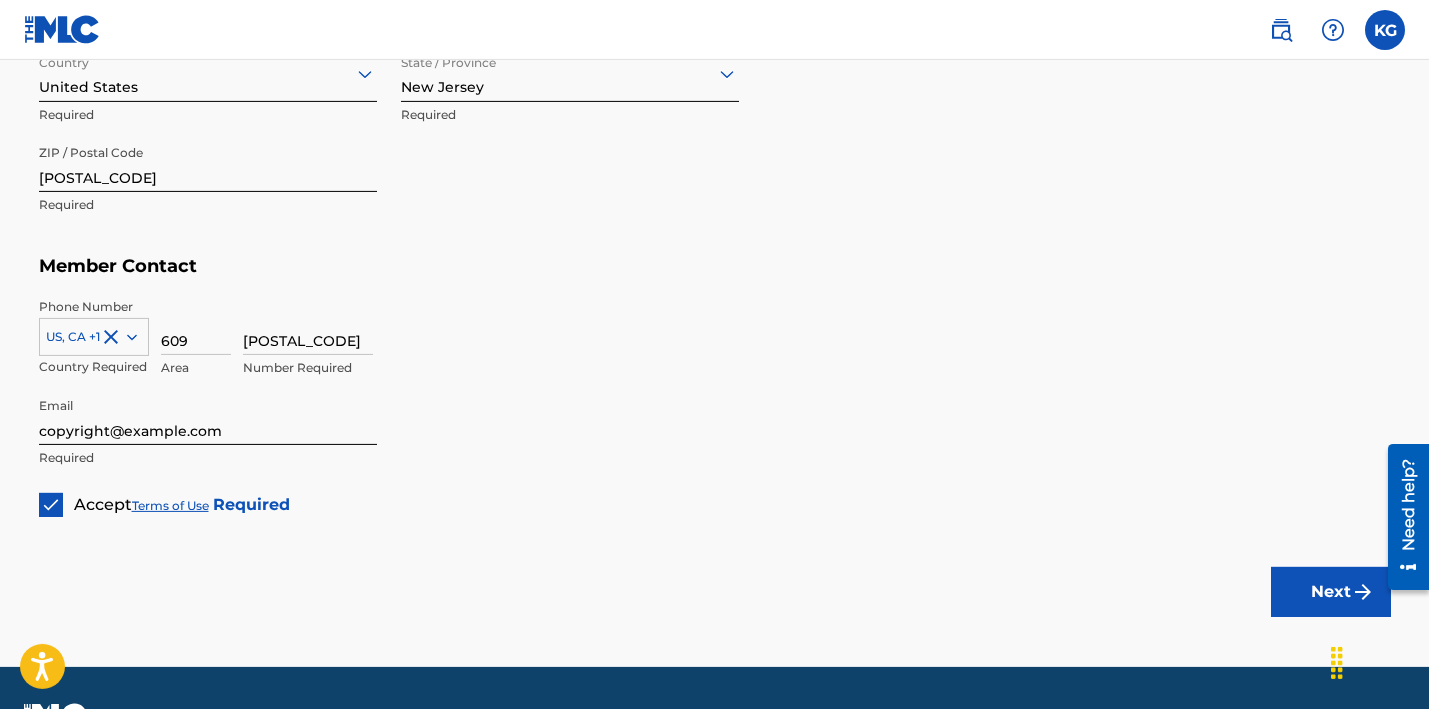 scroll, scrollTop: 968, scrollLeft: 0, axis: vertical 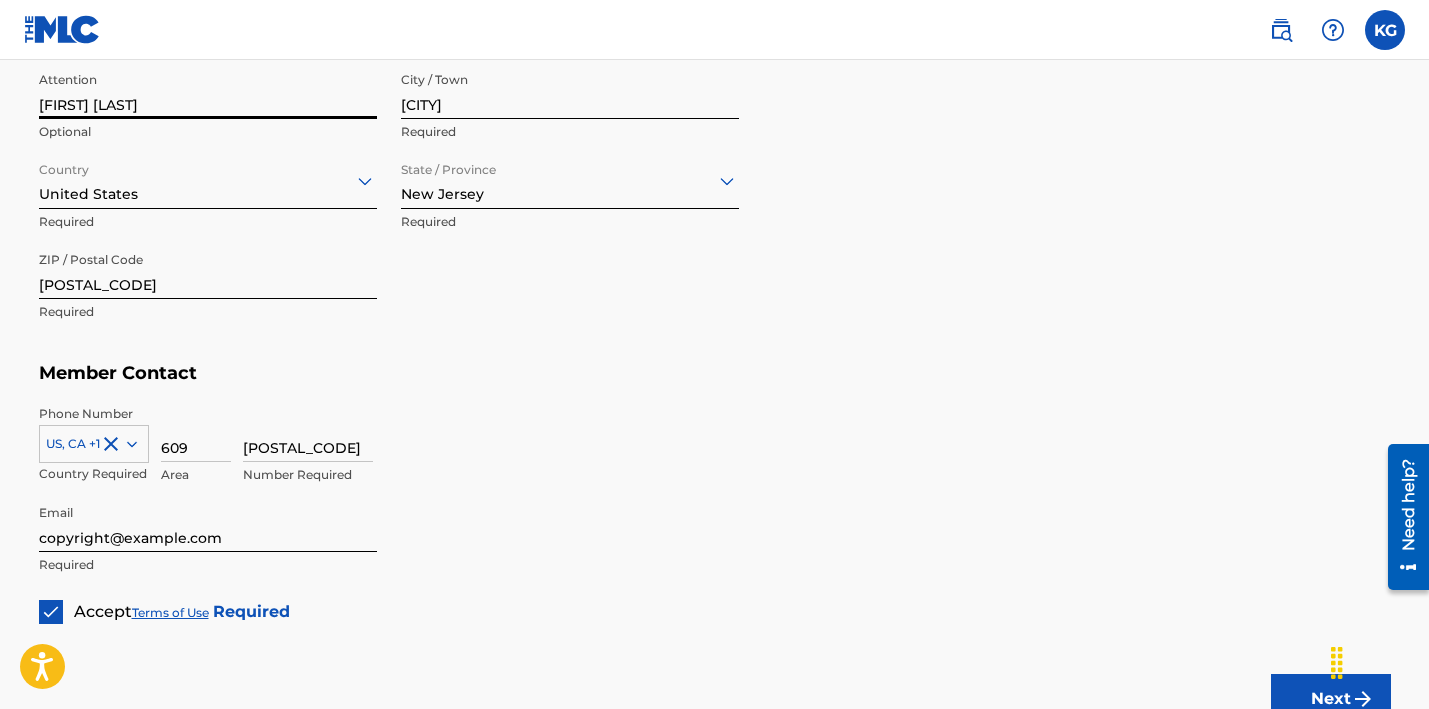 drag, startPoint x: 162, startPoint y: 106, endPoint x: 12, endPoint y: 96, distance: 150.33296 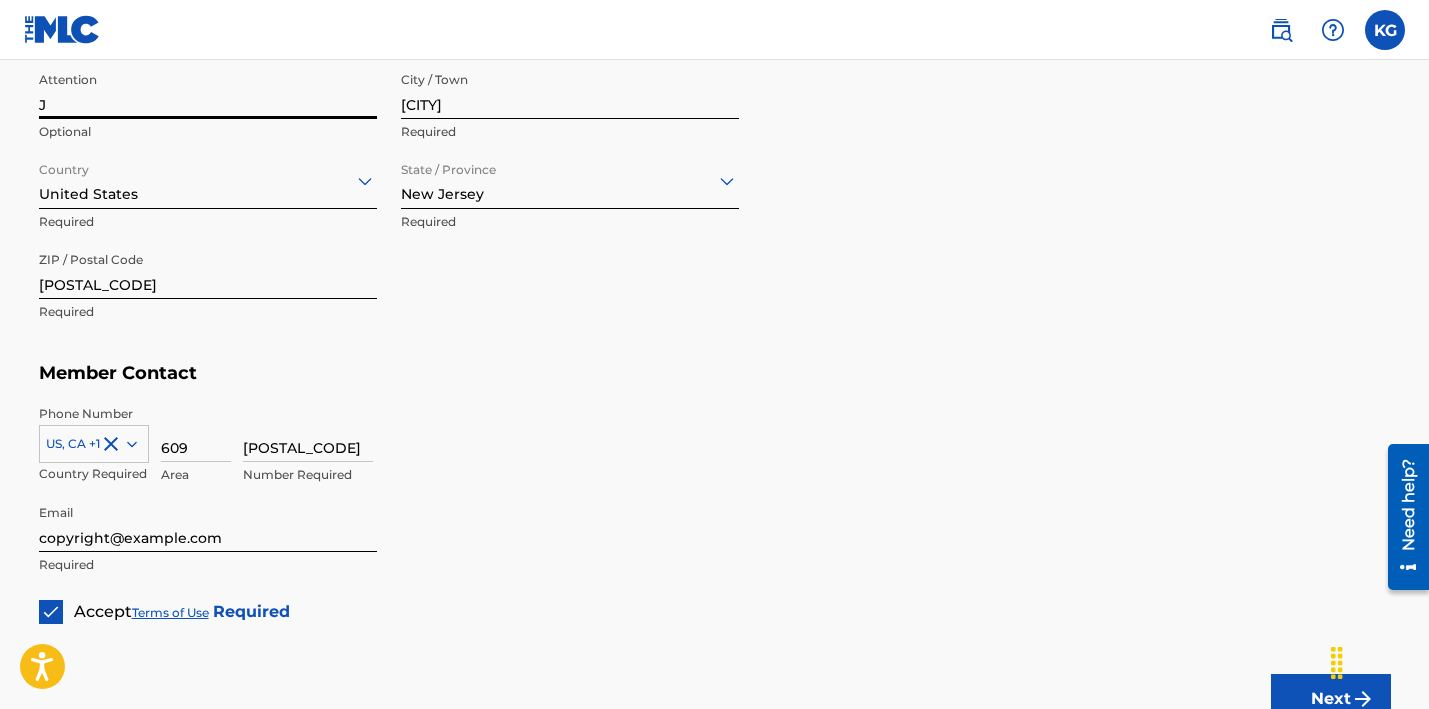 type on "Je" 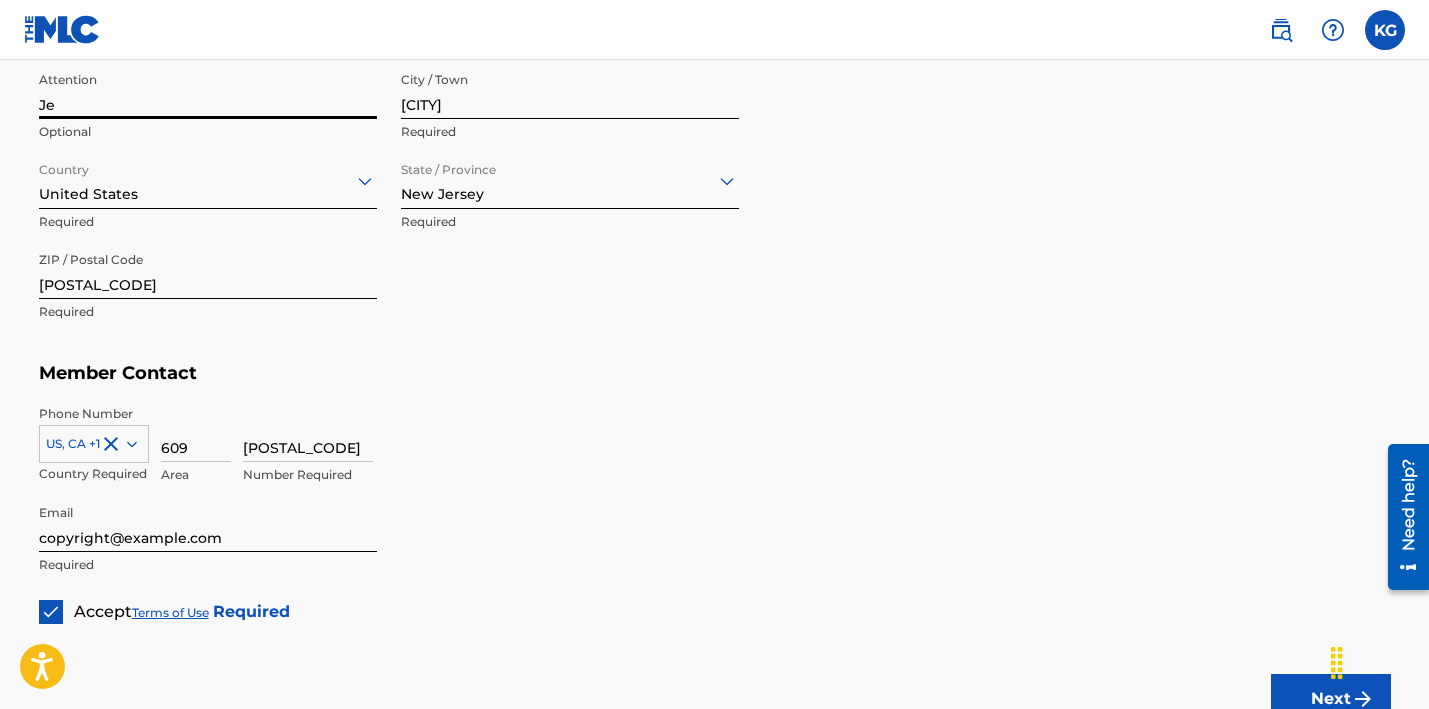 type on "[CITY]" 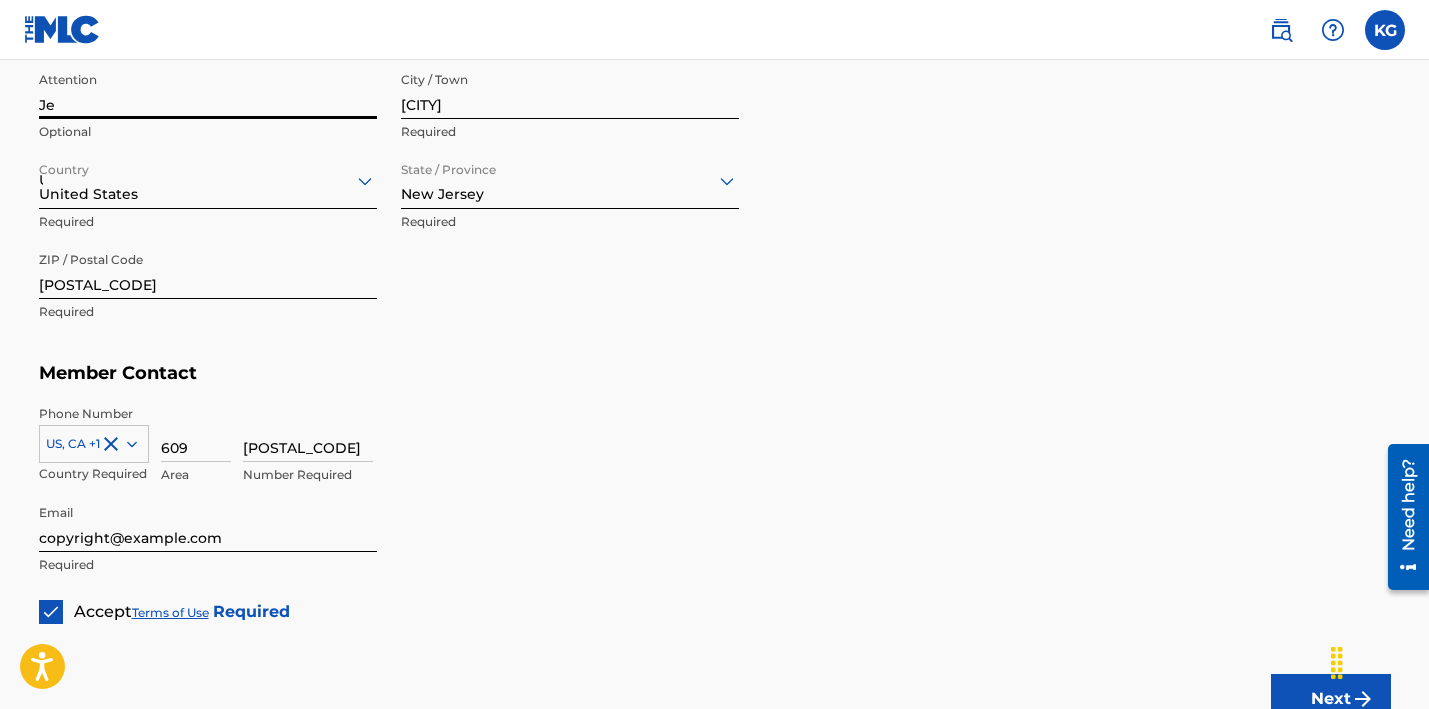 type on "[POSTAL_CODE]" 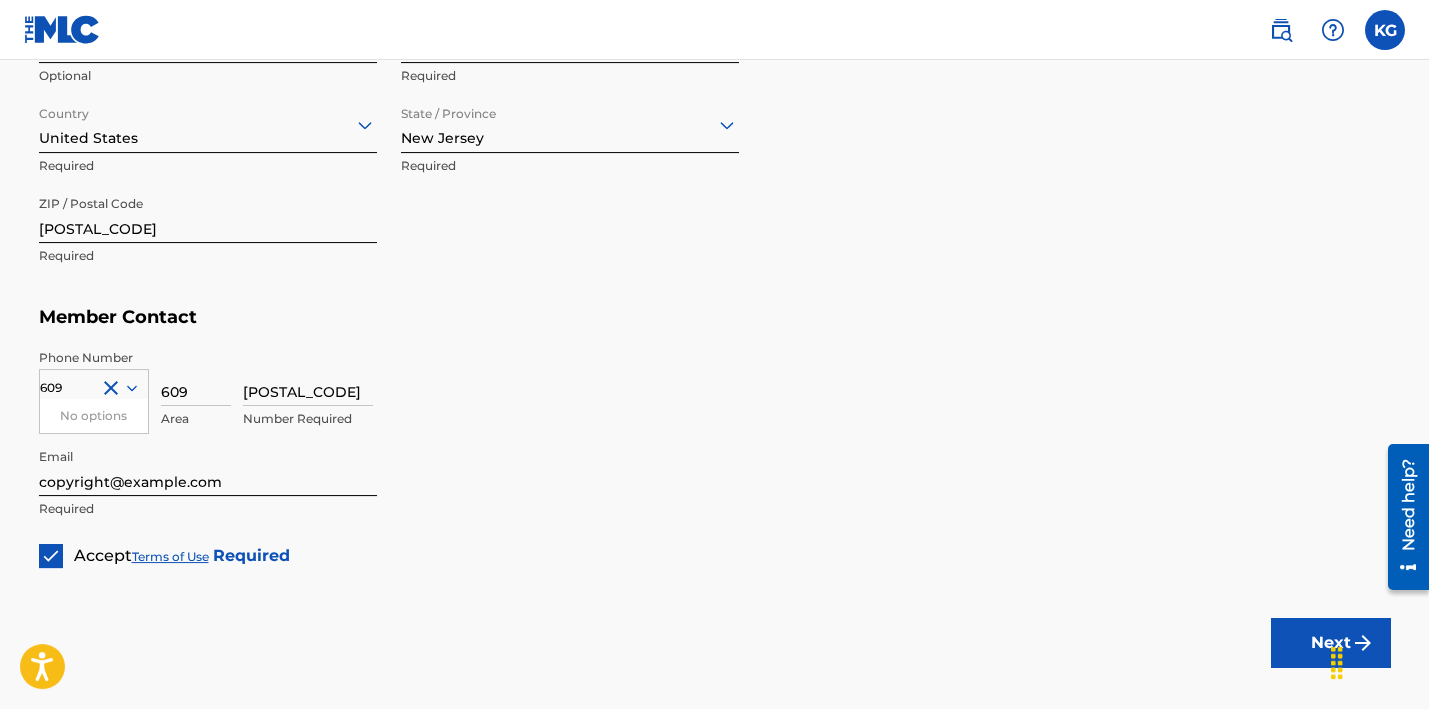 scroll, scrollTop: 1128, scrollLeft: 0, axis: vertical 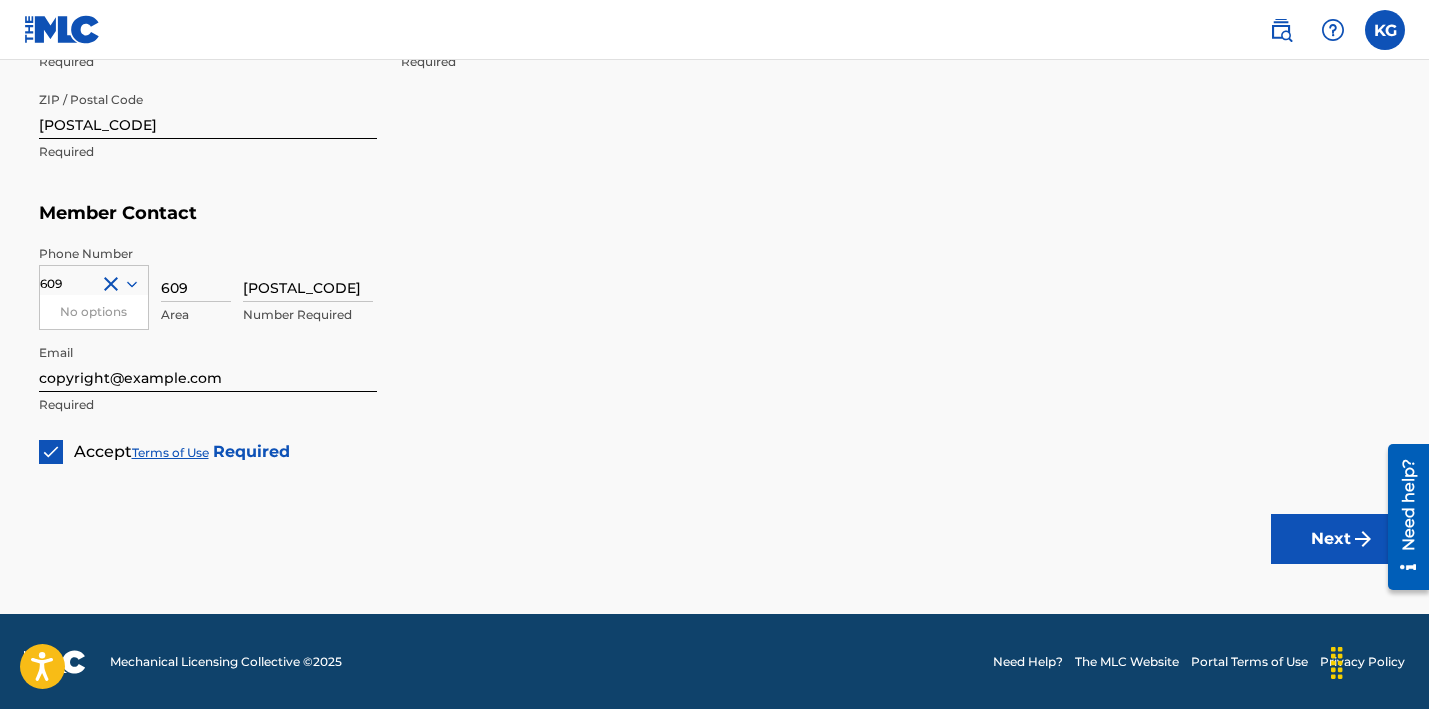 type on "609" 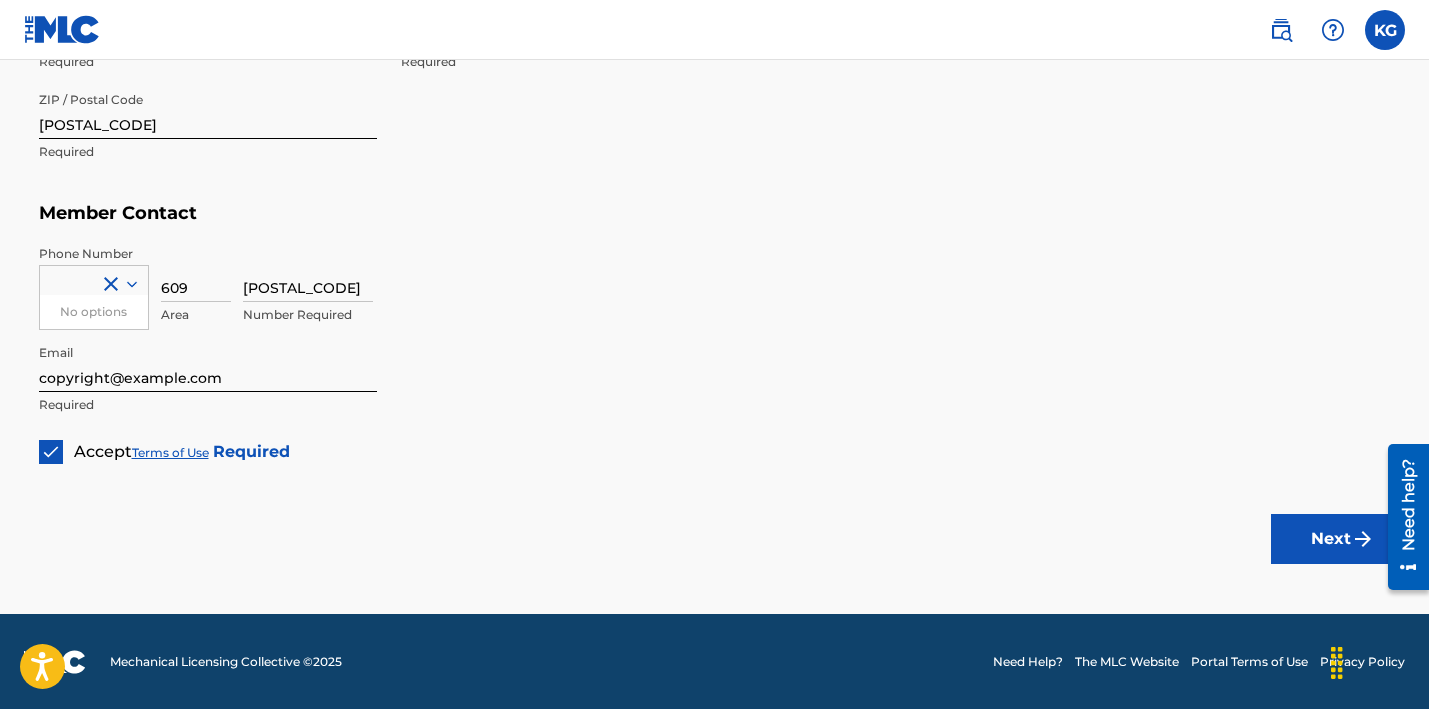 click on "[POSTAL_CODE]" at bounding box center [308, 273] 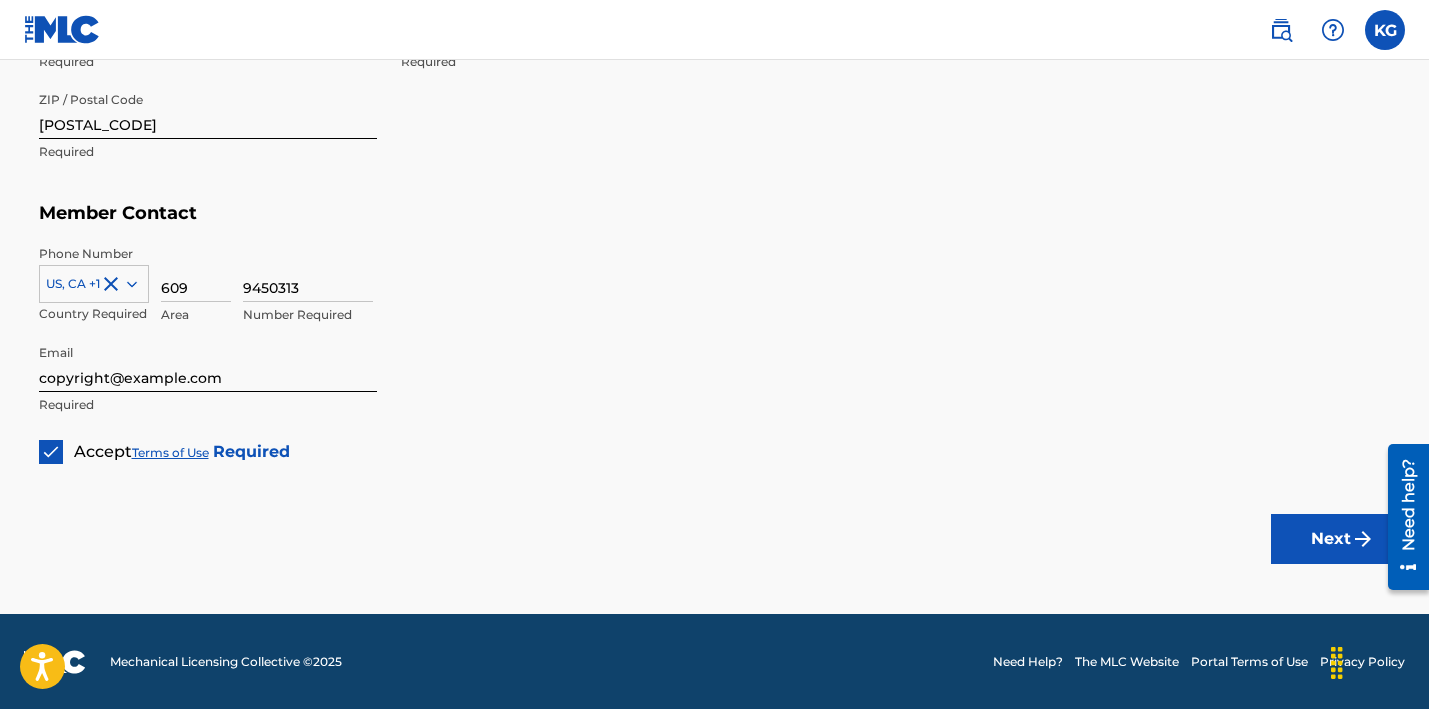 type on "9450313" 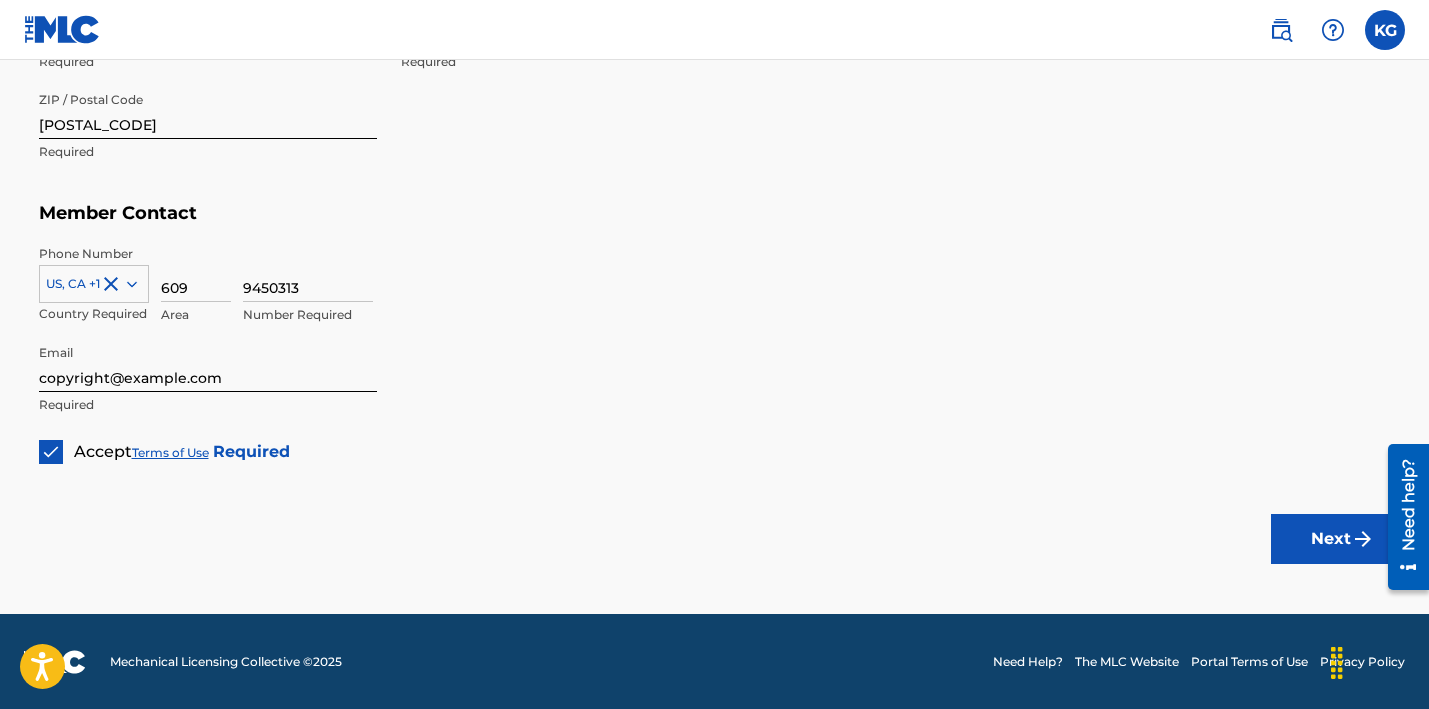 click on "Next" at bounding box center (1331, 539) 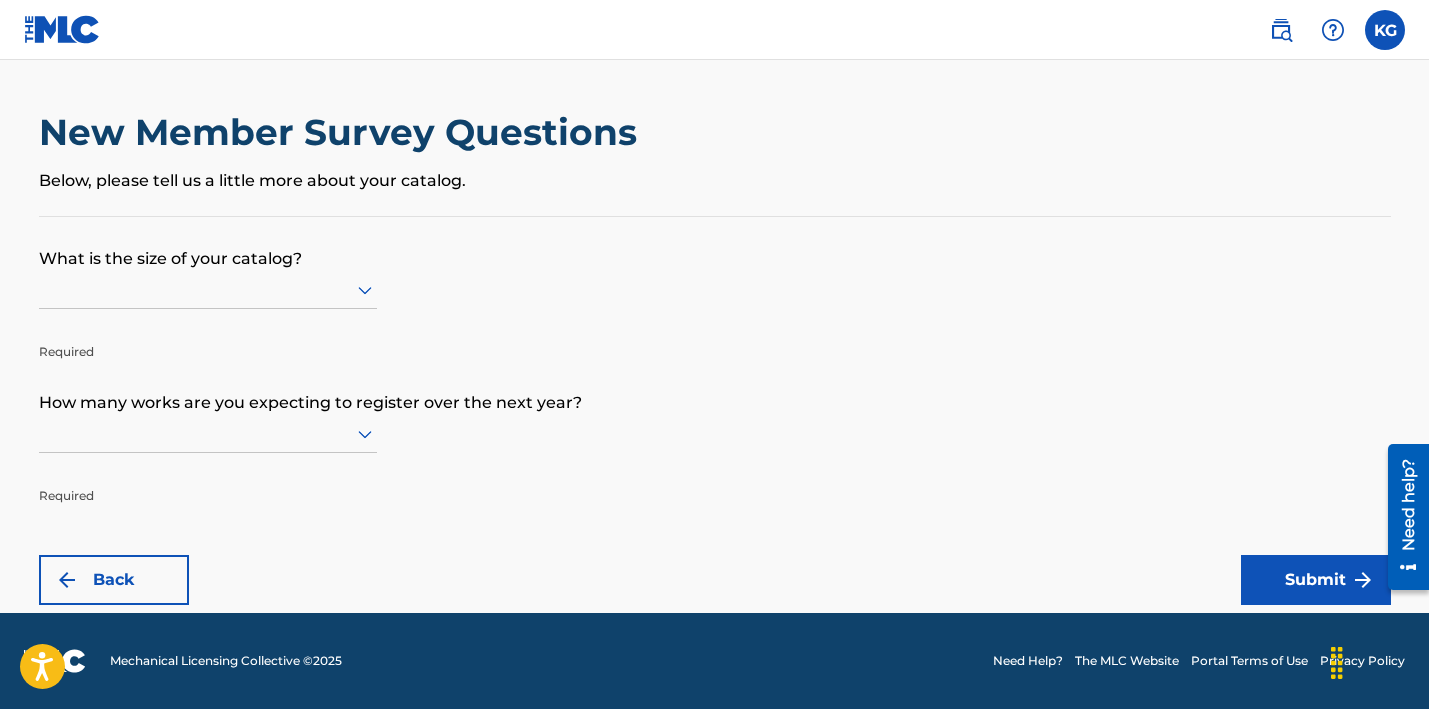 scroll, scrollTop: 0, scrollLeft: 0, axis: both 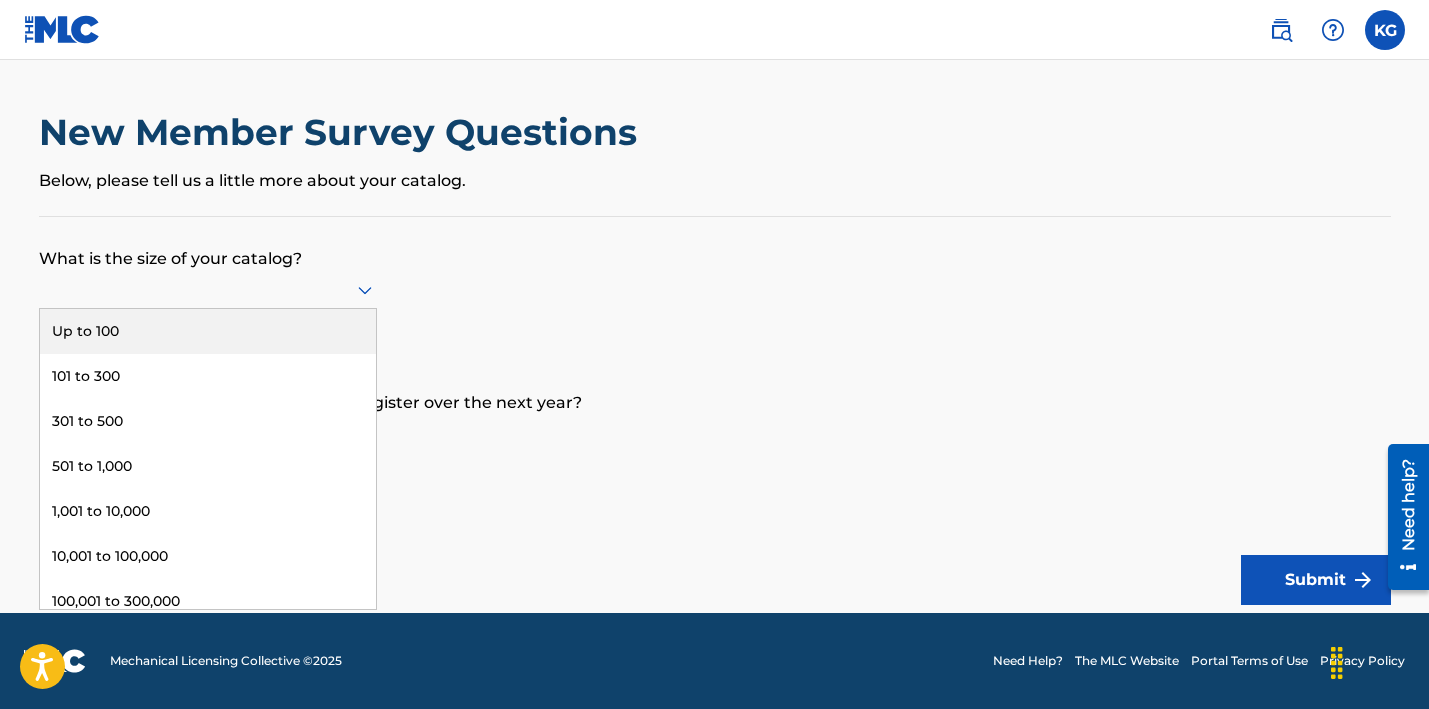 drag, startPoint x: 1172, startPoint y: 462, endPoint x: 1143, endPoint y: 453, distance: 30.364452 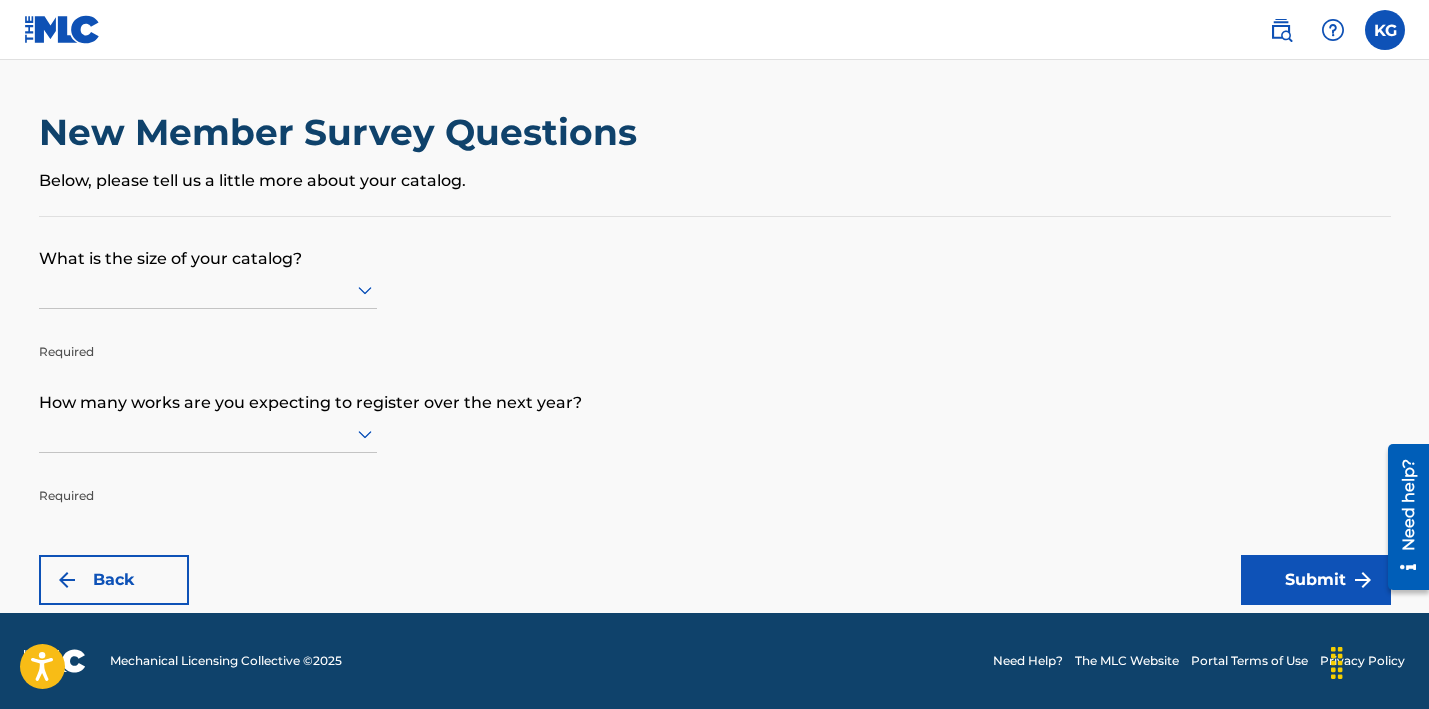 click at bounding box center [208, 433] 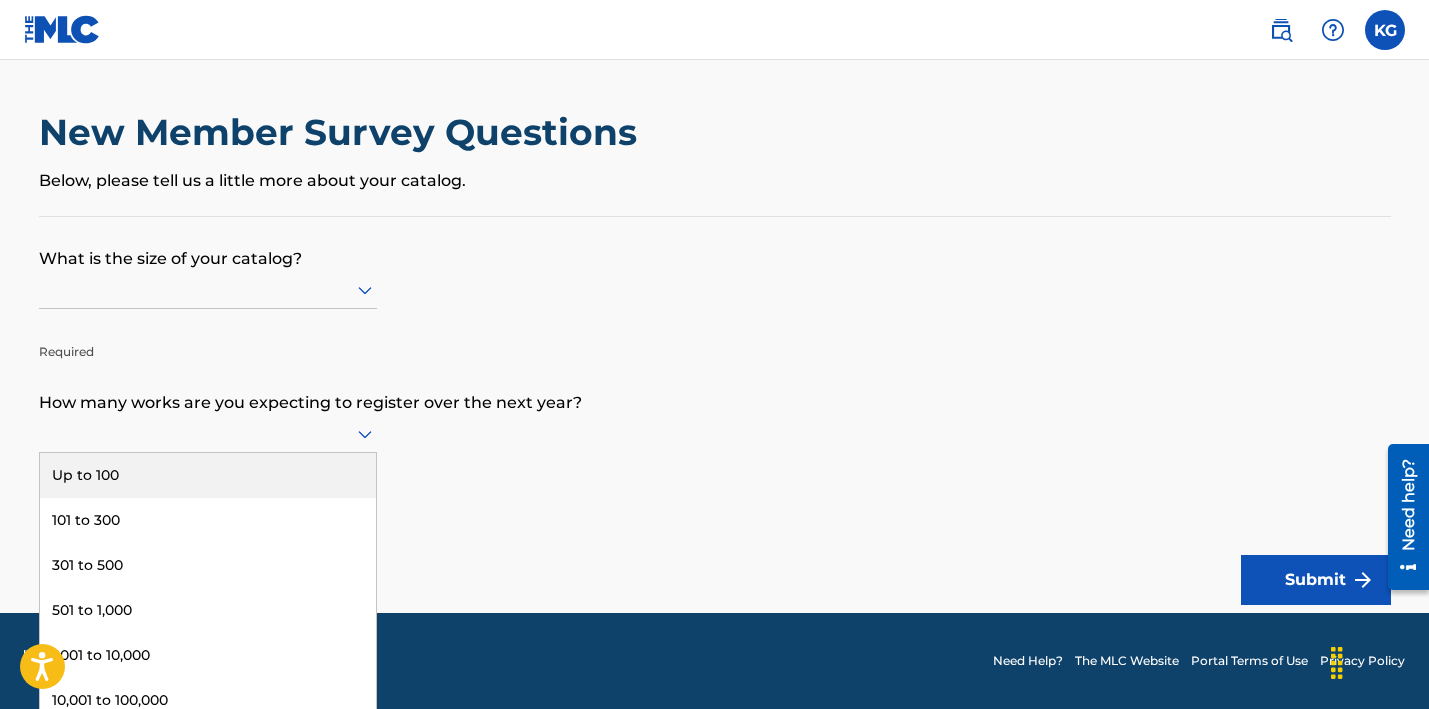 scroll, scrollTop: 1, scrollLeft: 0, axis: vertical 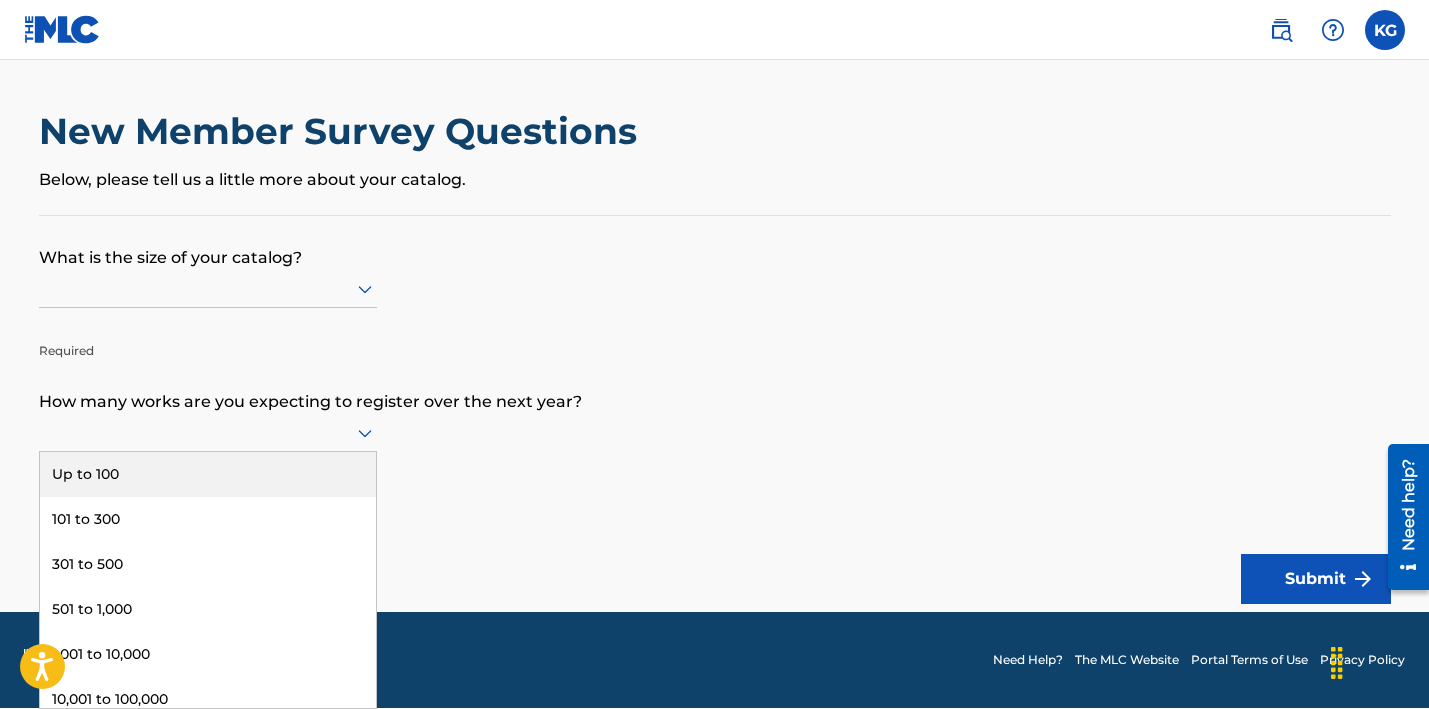 click on "Up to 100" at bounding box center [208, 474] 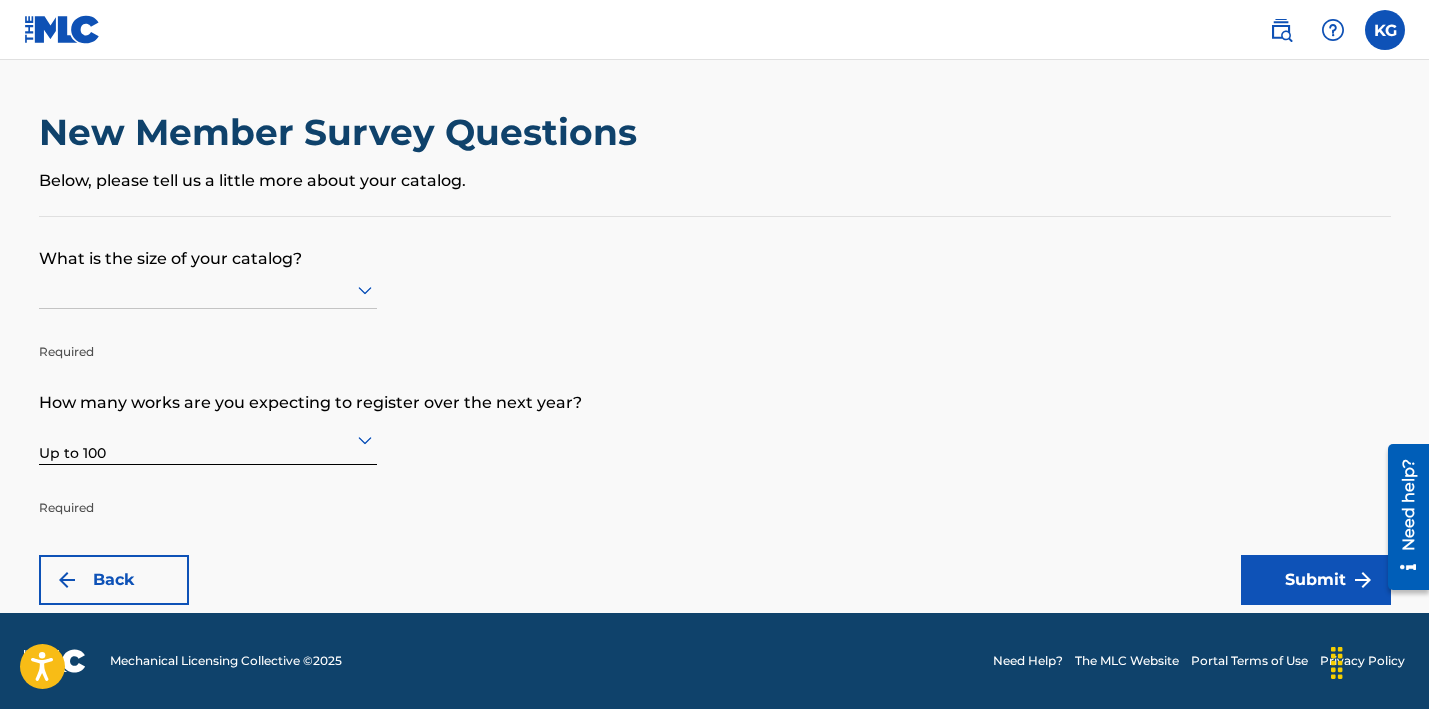 scroll, scrollTop: 0, scrollLeft: 0, axis: both 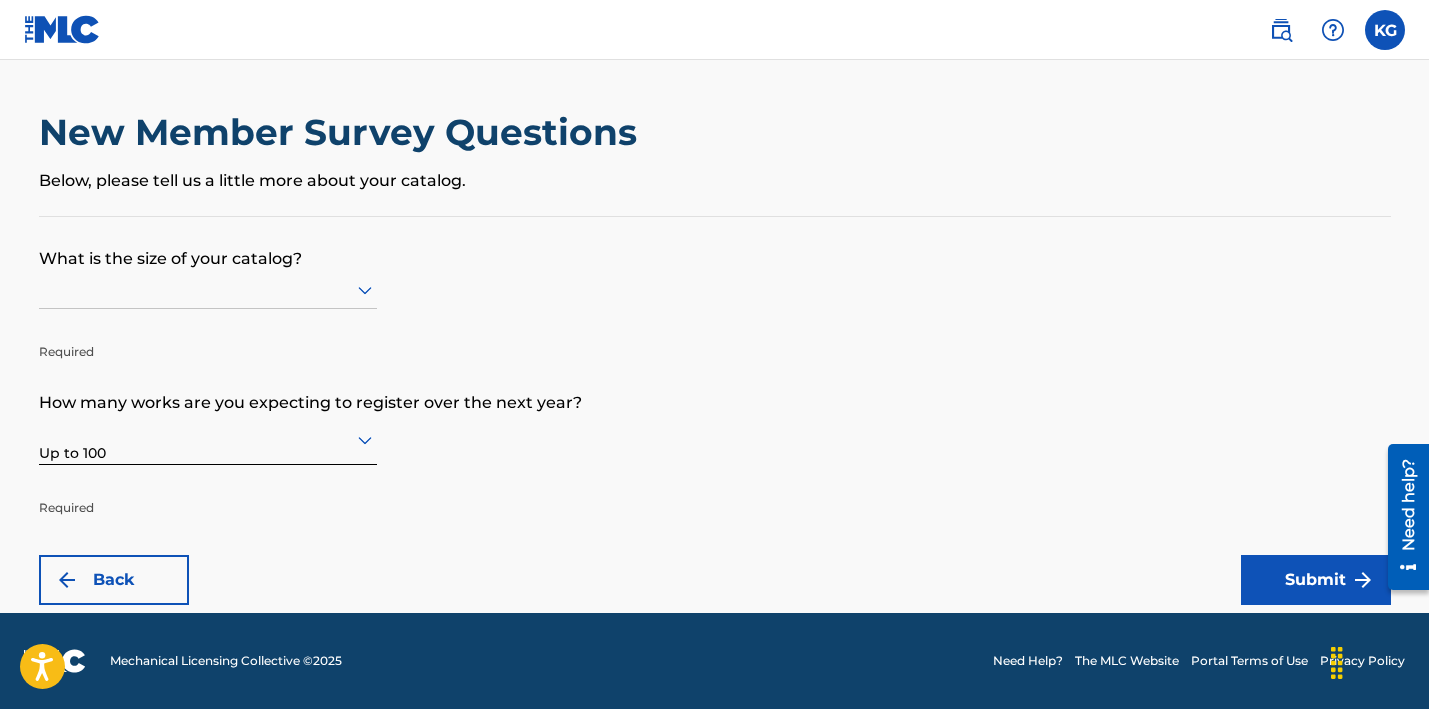 click at bounding box center (208, 289) 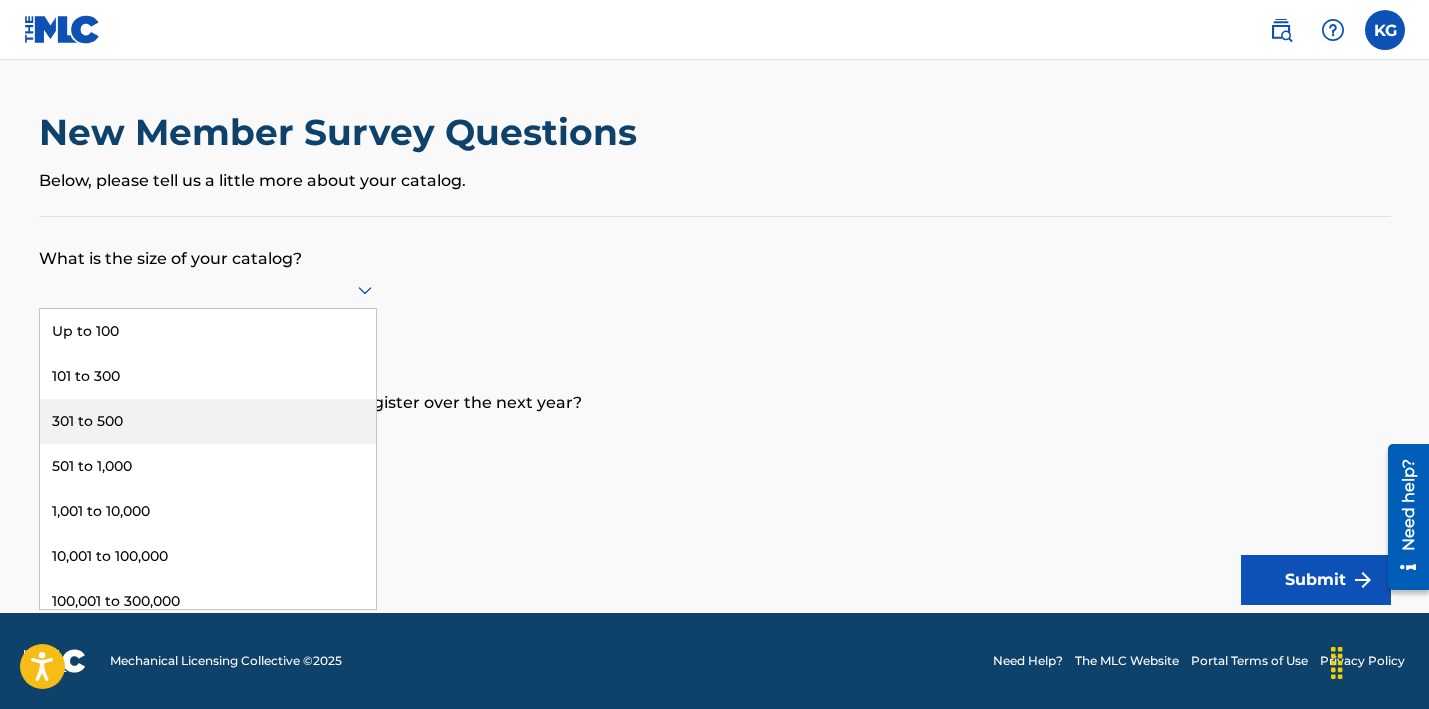 click on "301 to 500" at bounding box center [208, 421] 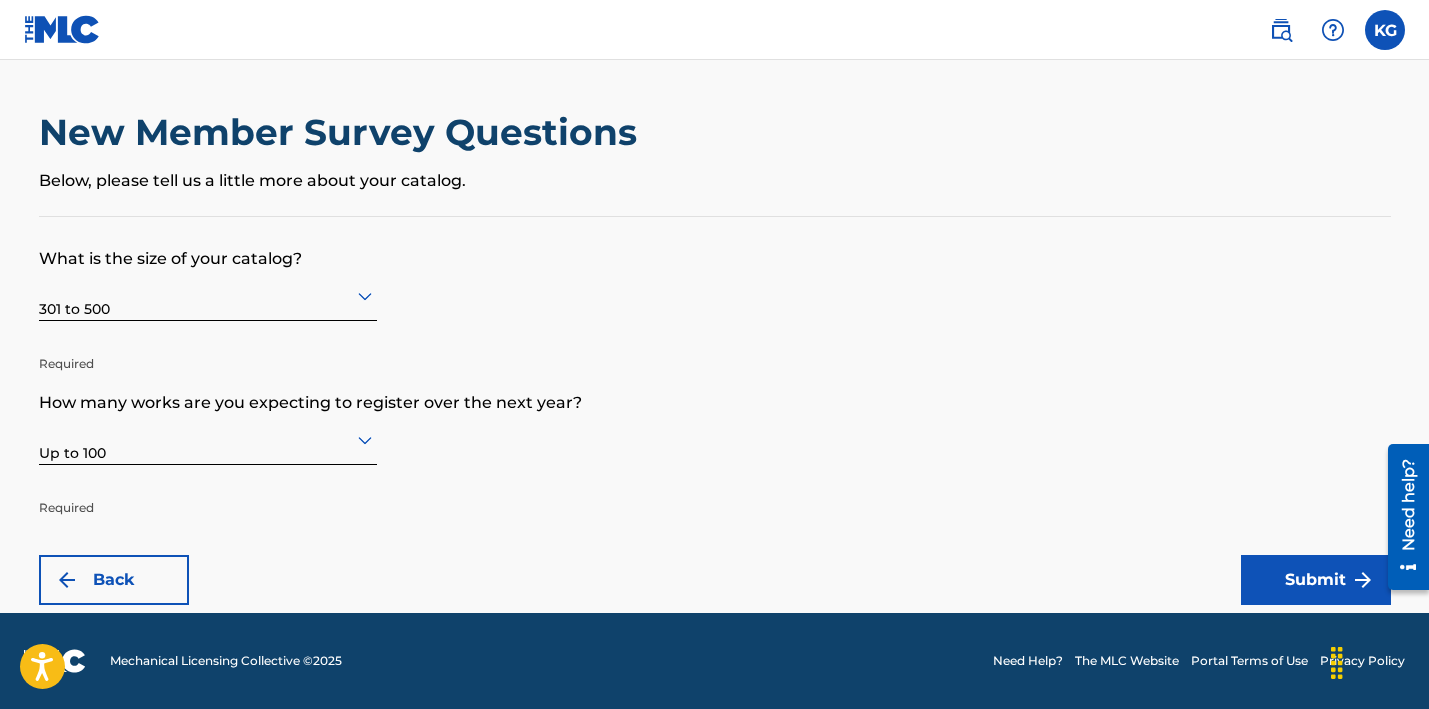 click on "Submit" at bounding box center [1316, 580] 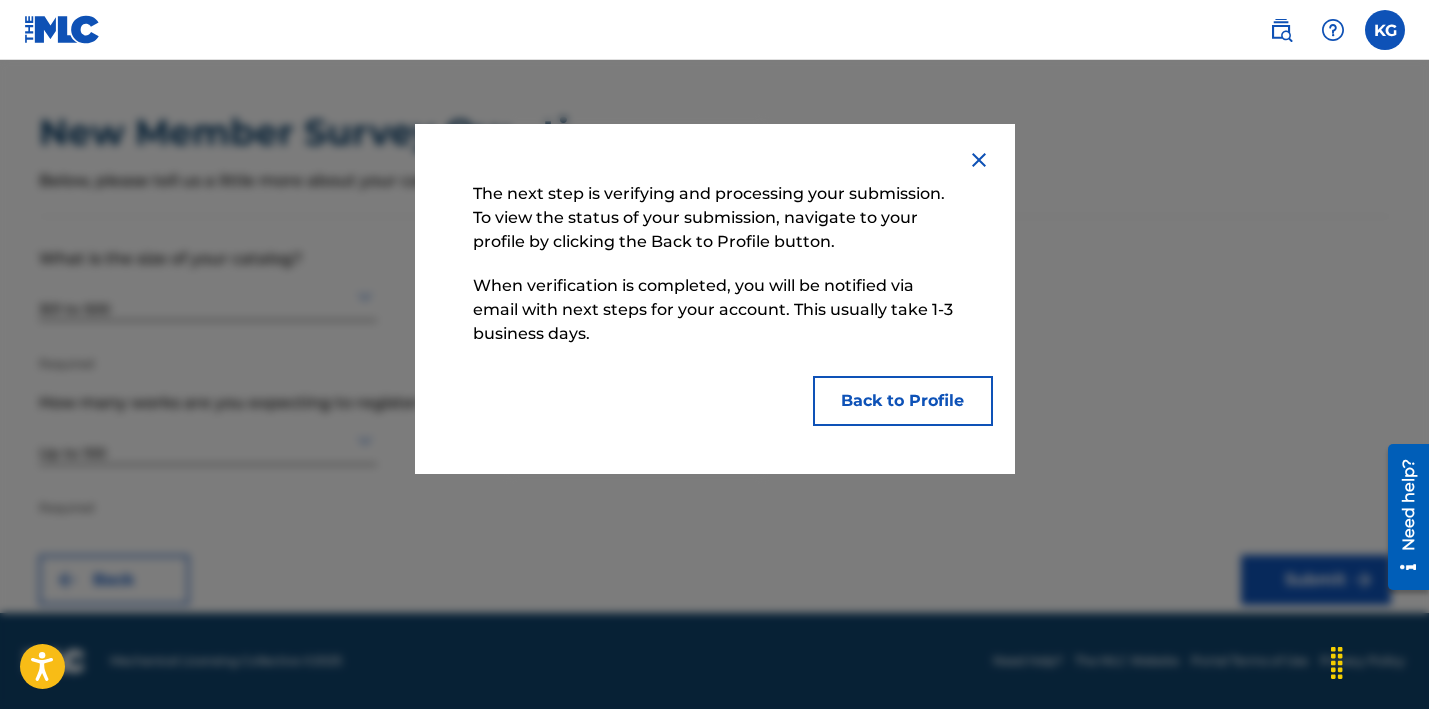 click at bounding box center [979, 160] 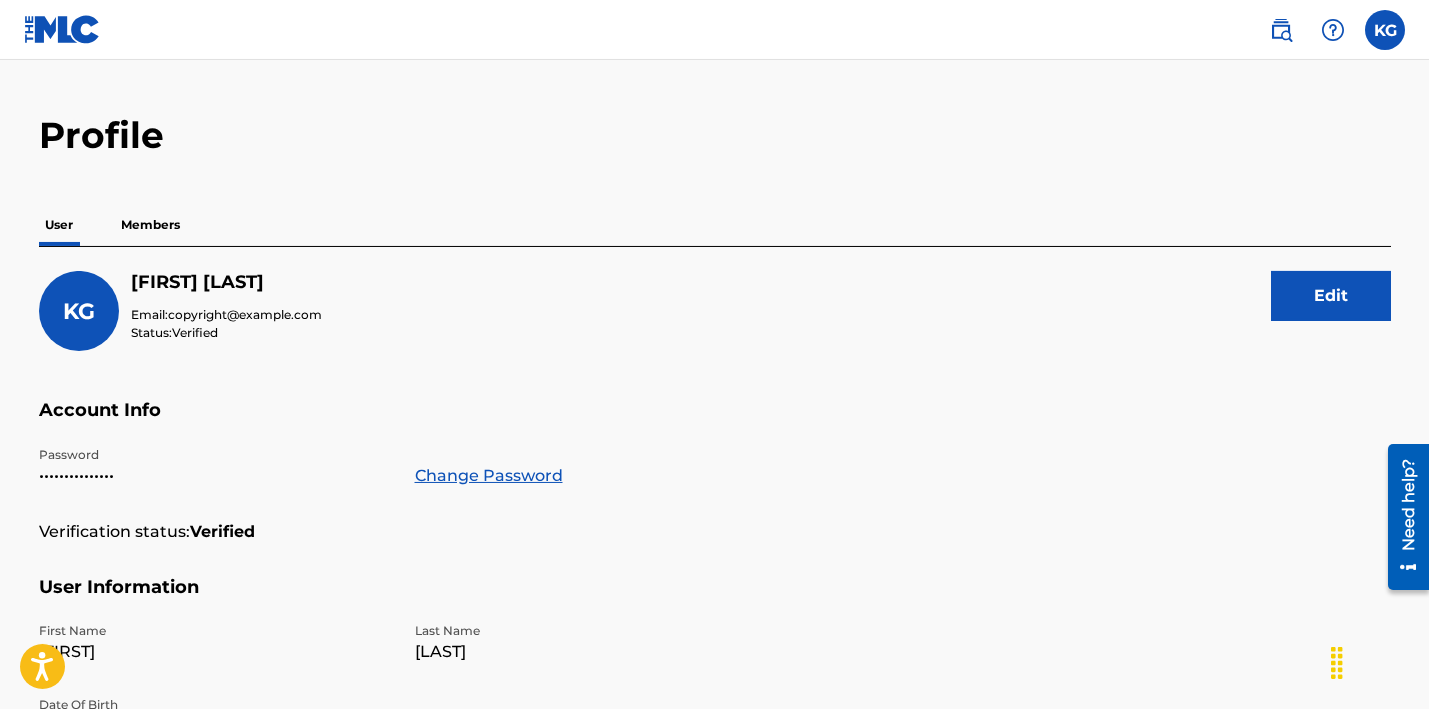 scroll, scrollTop: 0, scrollLeft: 0, axis: both 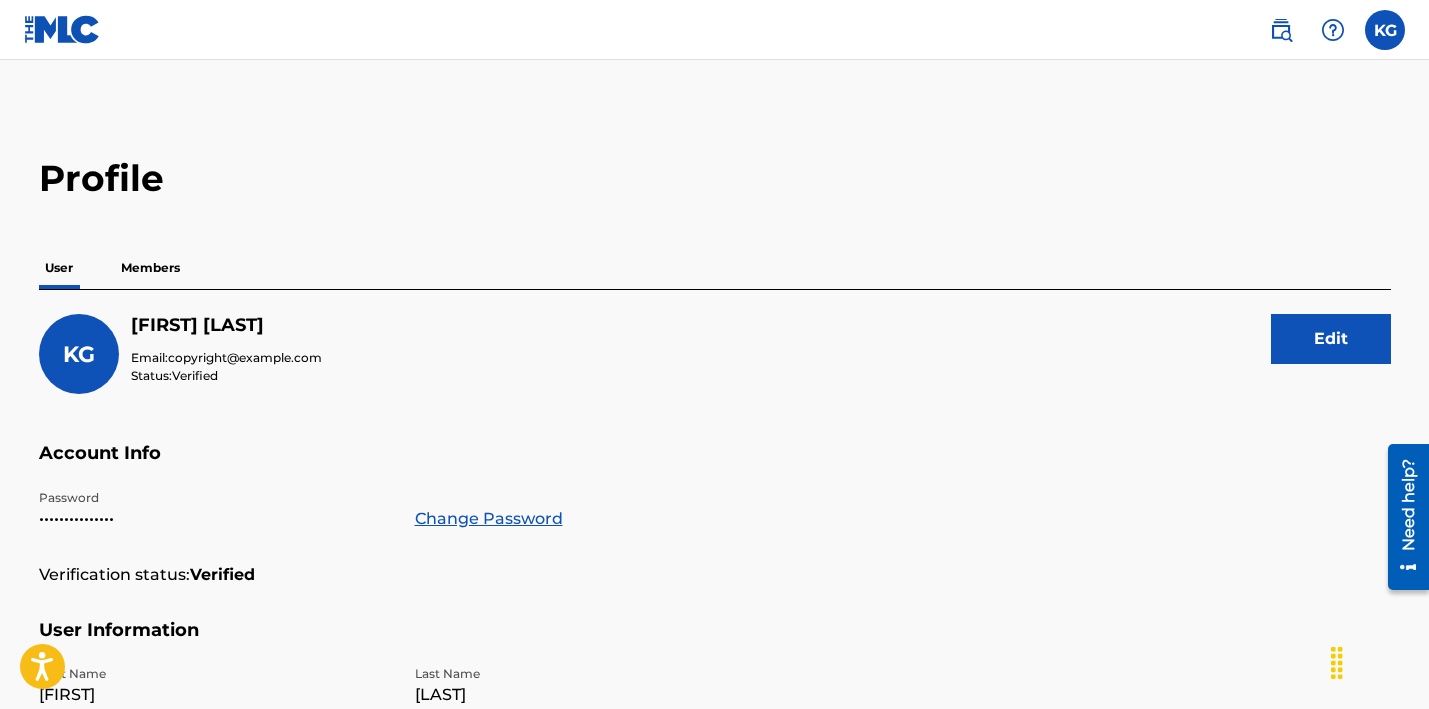 click on "Members" at bounding box center [150, 268] 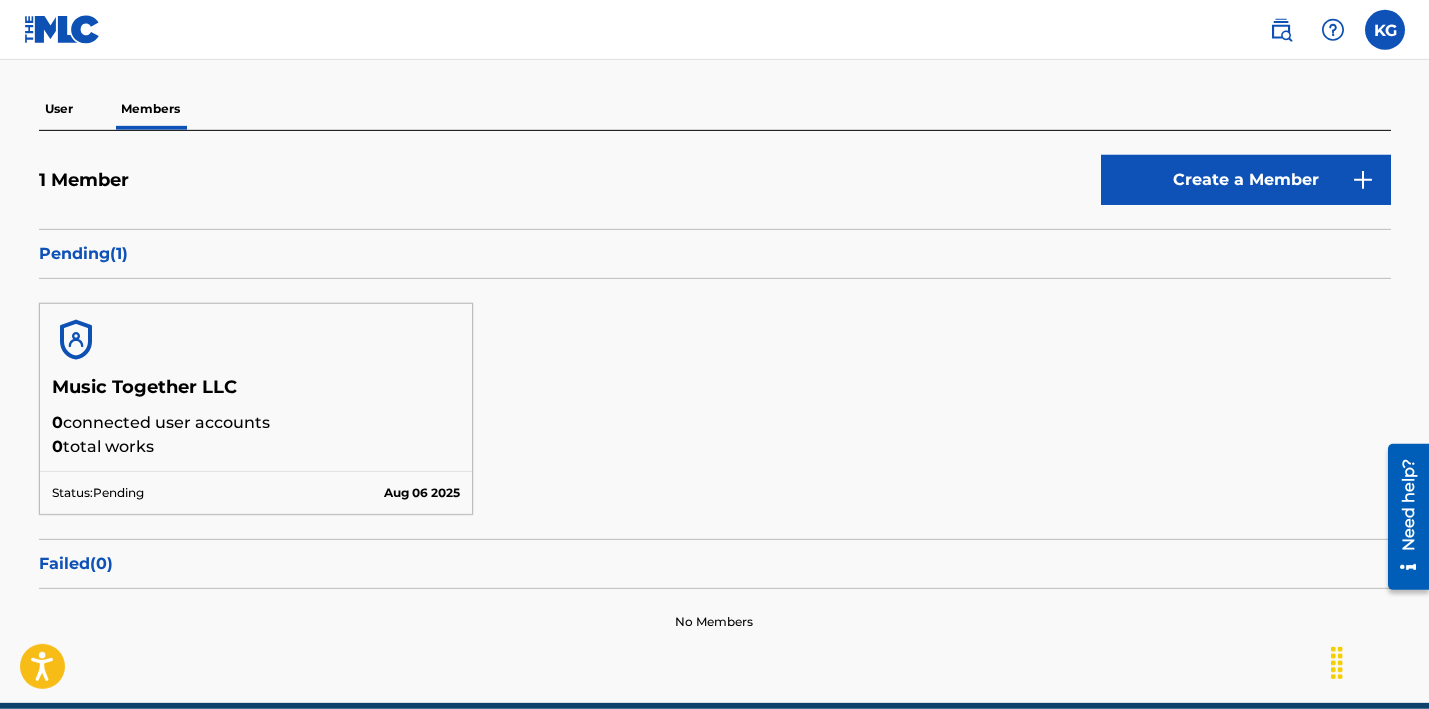 scroll, scrollTop: 224, scrollLeft: 0, axis: vertical 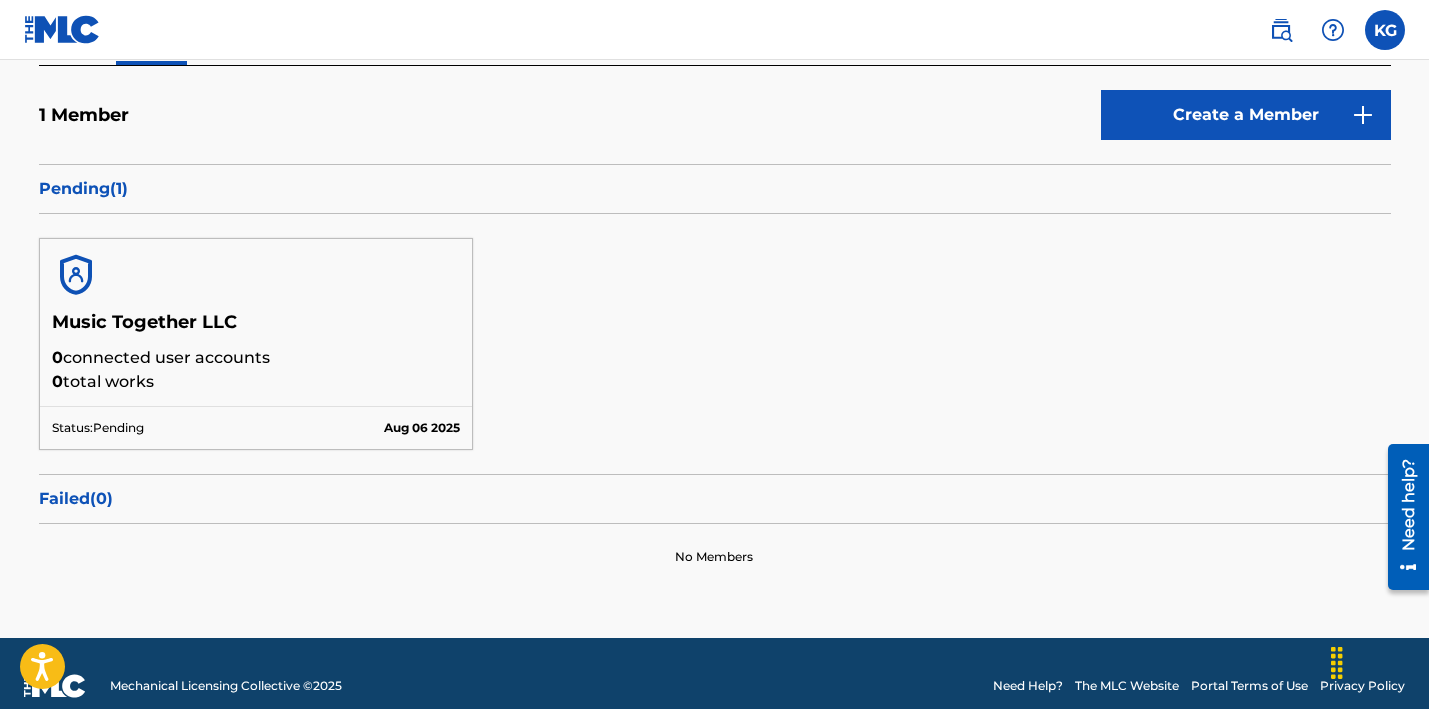 click on "Pending  ( 1 )" at bounding box center [715, 189] 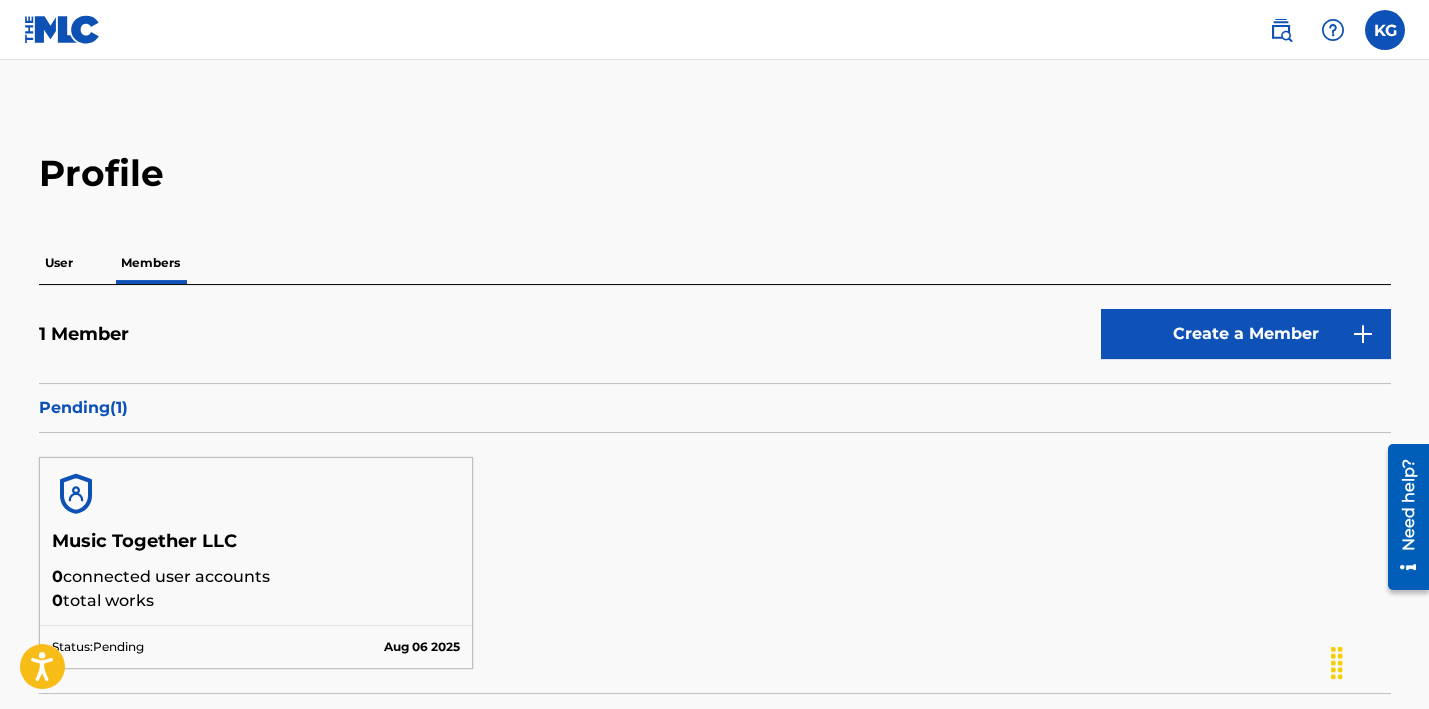 scroll, scrollTop: 0, scrollLeft: 0, axis: both 